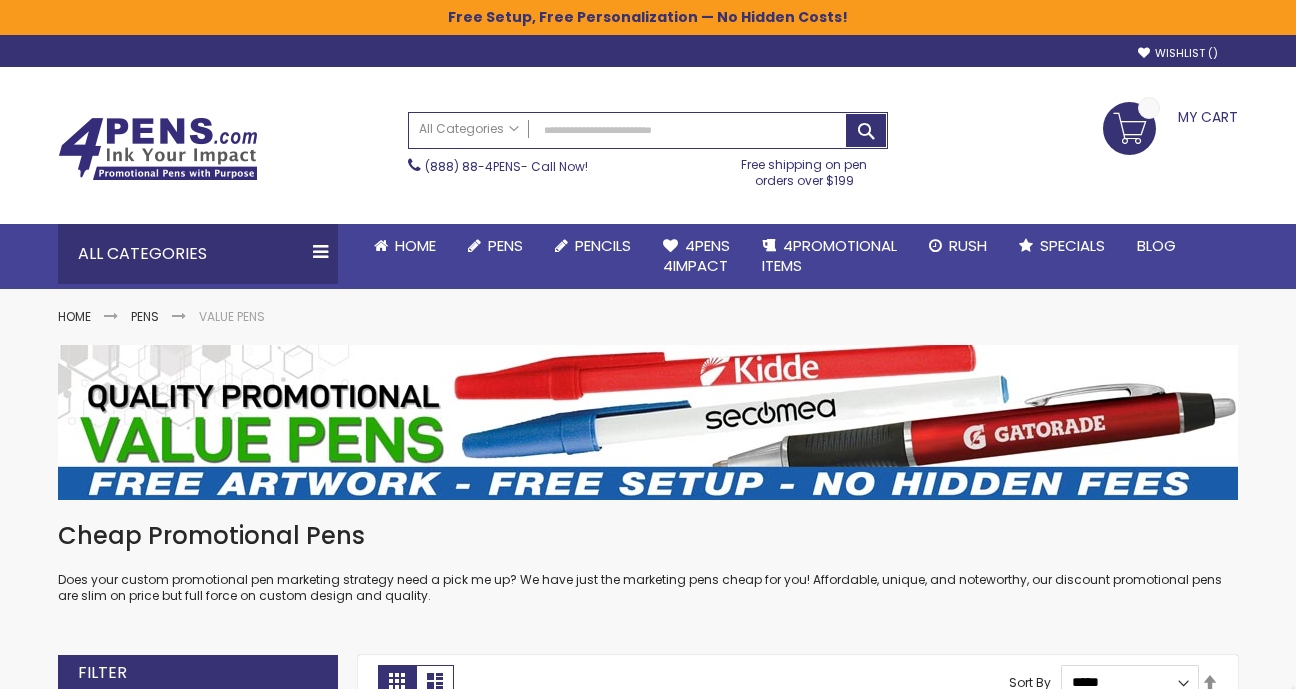 scroll, scrollTop: 333, scrollLeft: 0, axis: vertical 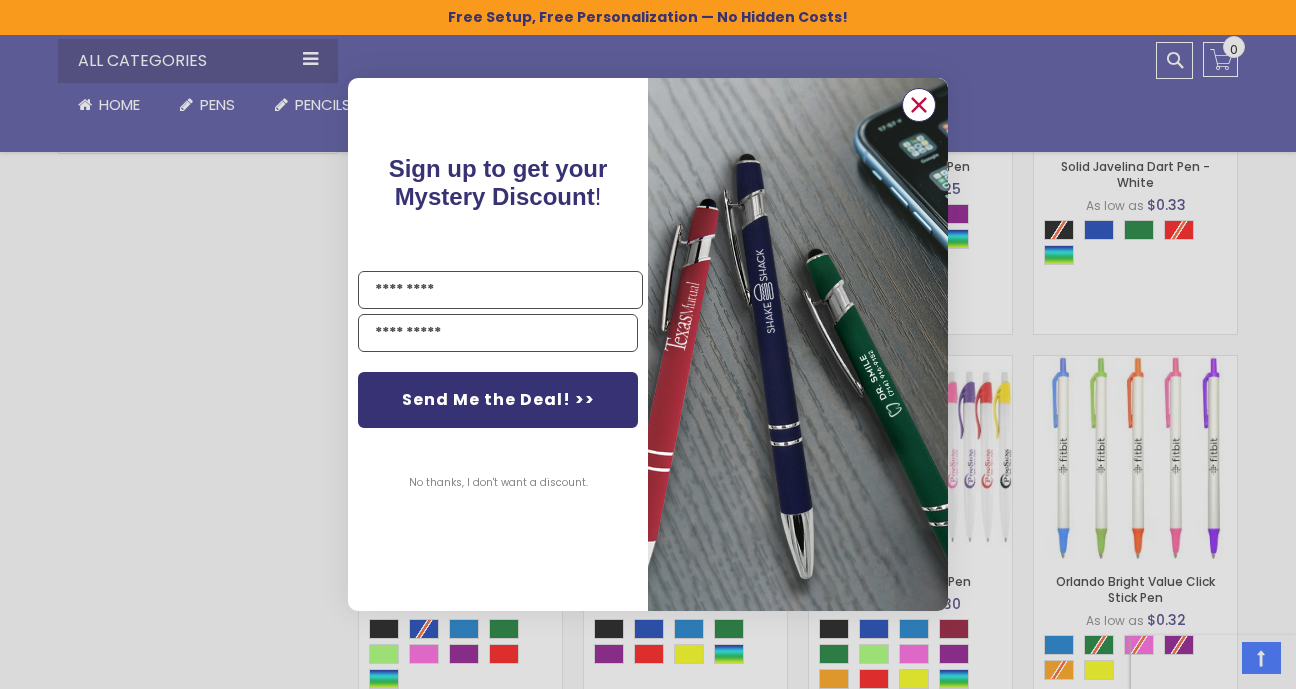 click at bounding box center (919, 104) 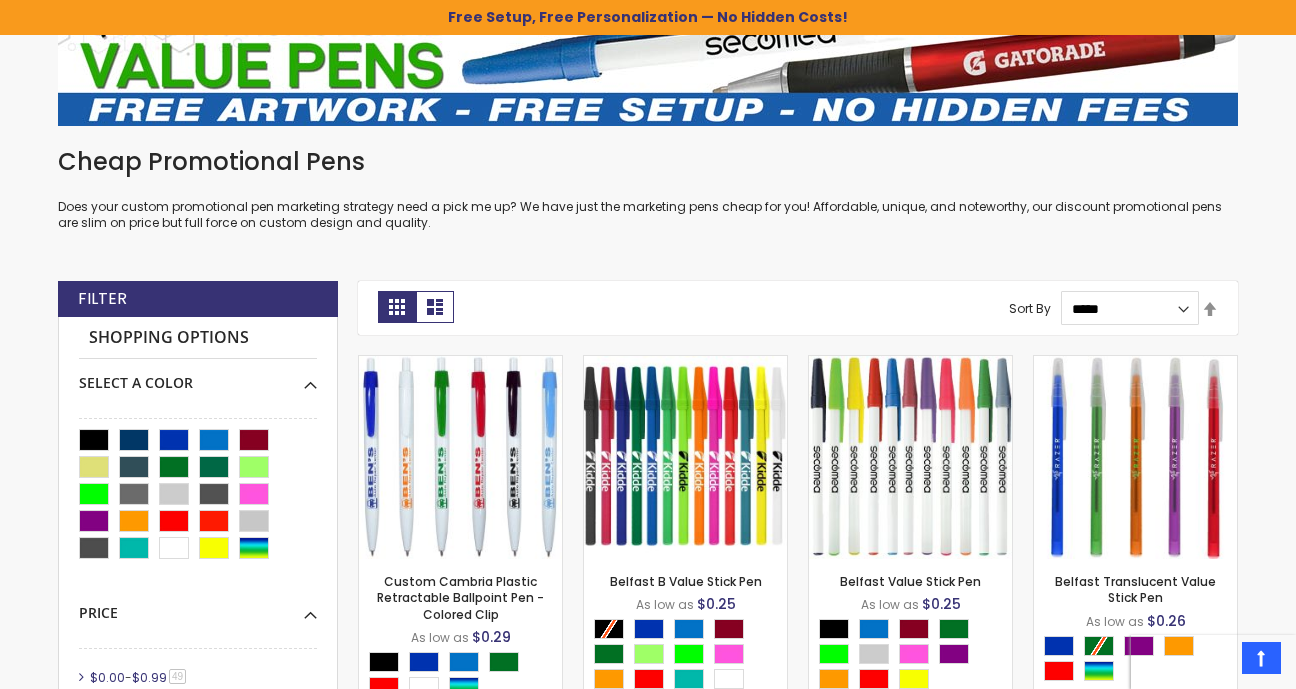 scroll, scrollTop: 432, scrollLeft: 0, axis: vertical 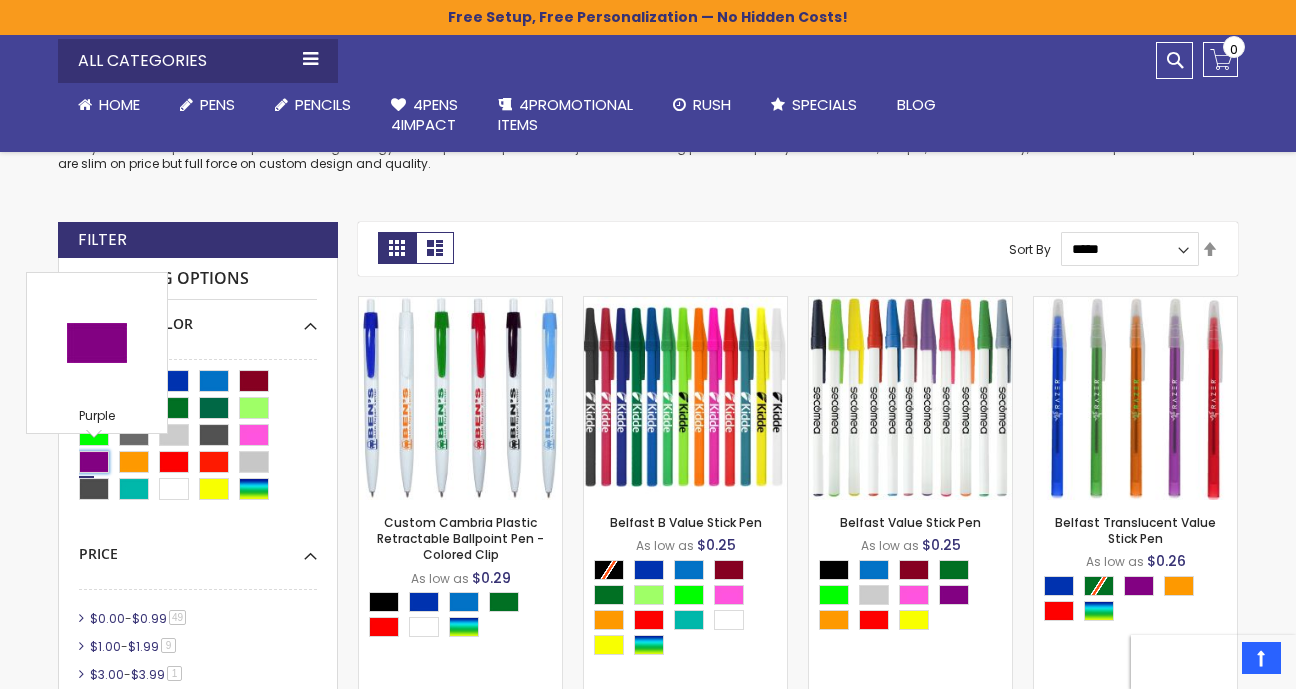 click at bounding box center [94, 462] 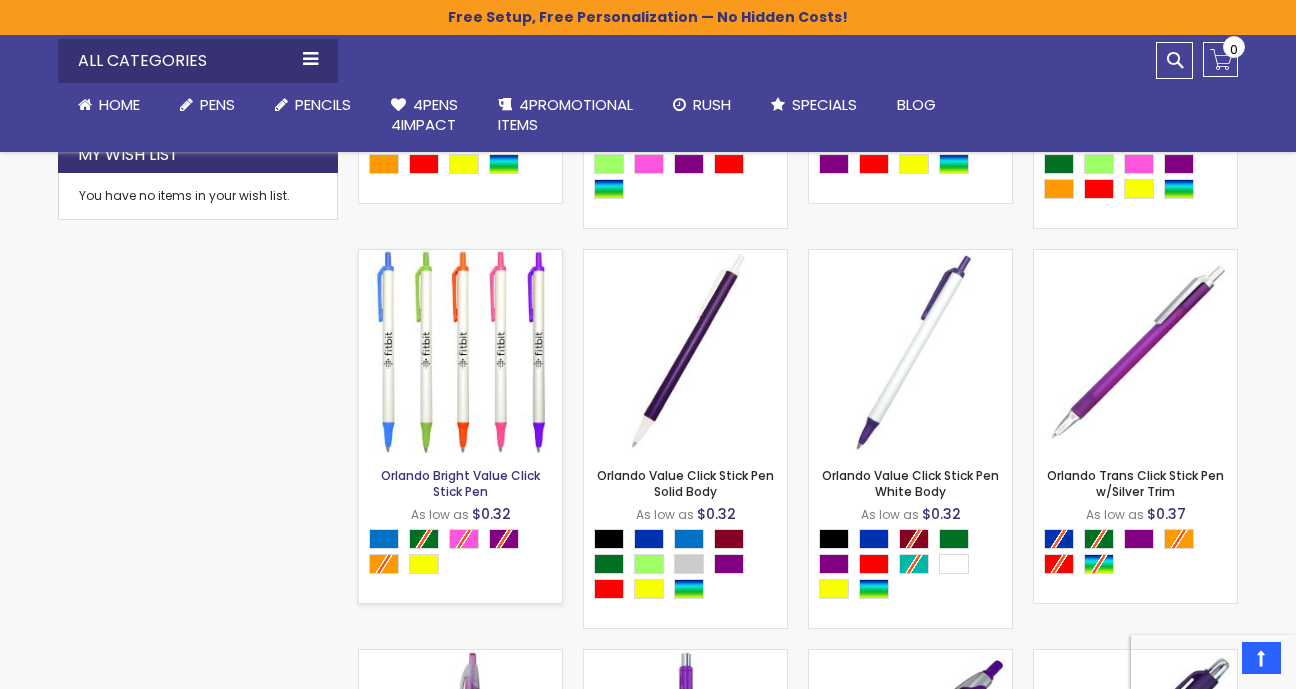 scroll, scrollTop: 1297, scrollLeft: 0, axis: vertical 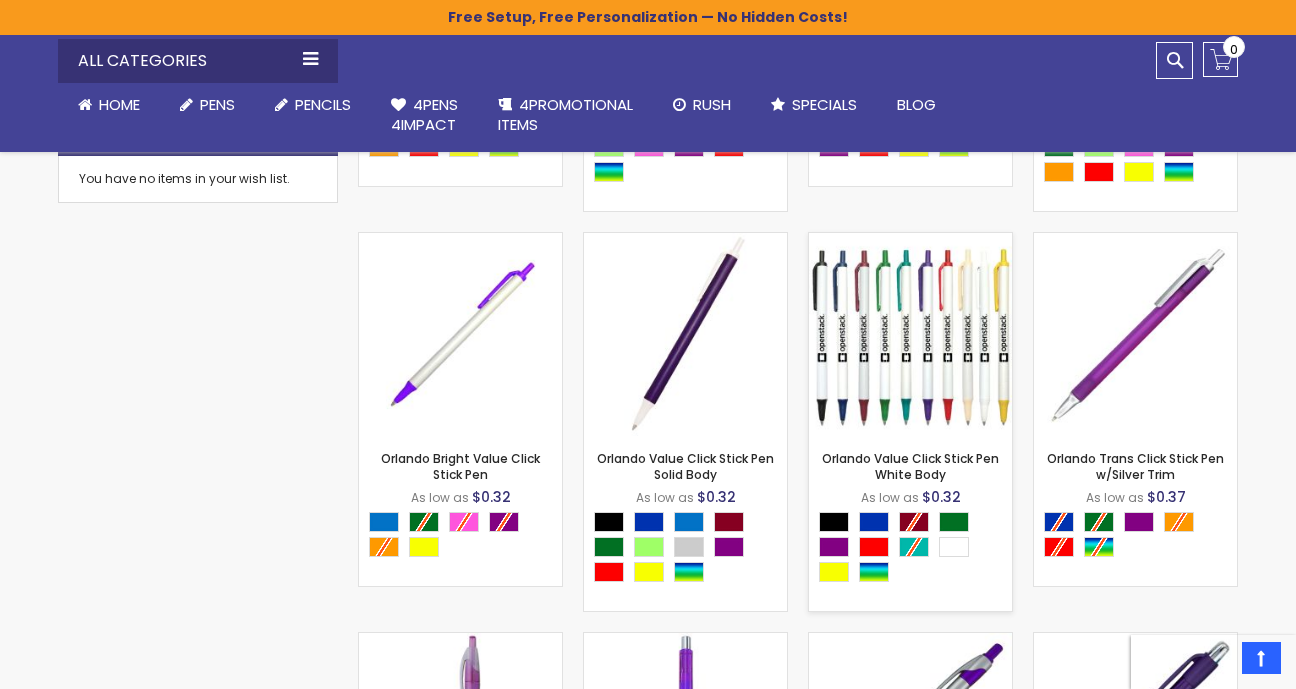 click at bounding box center (910, 334) 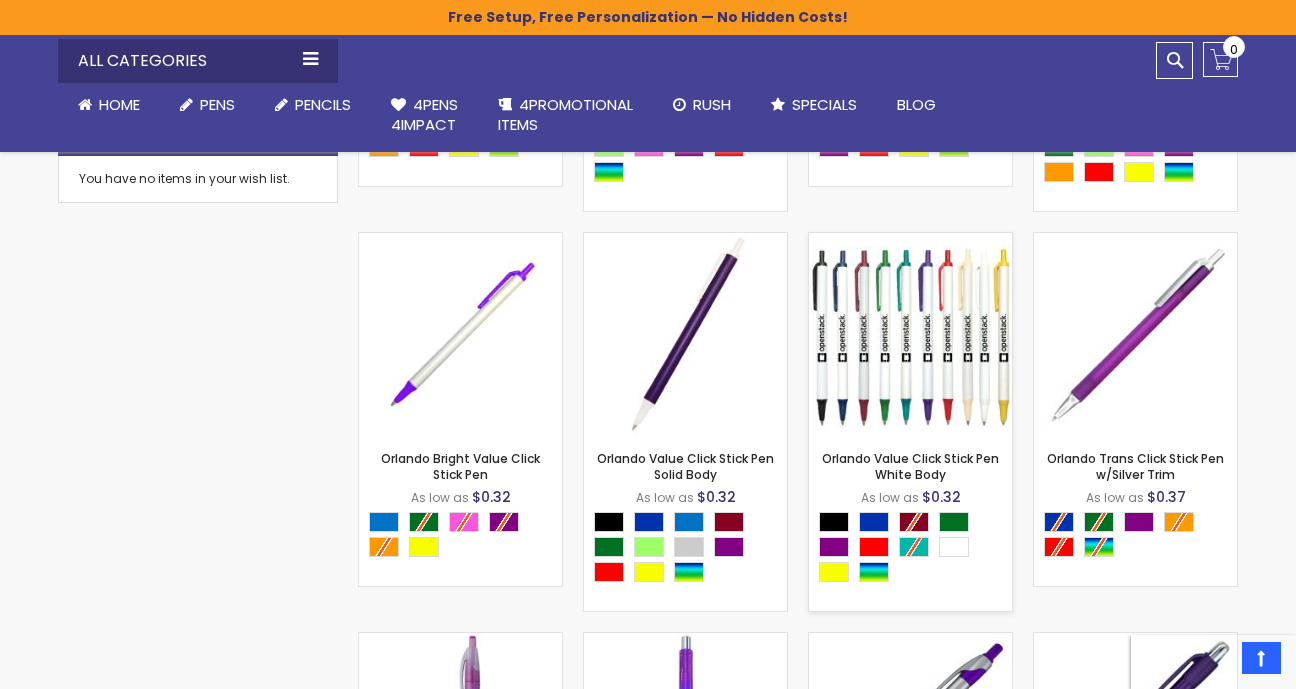 click at bounding box center (910, 334) 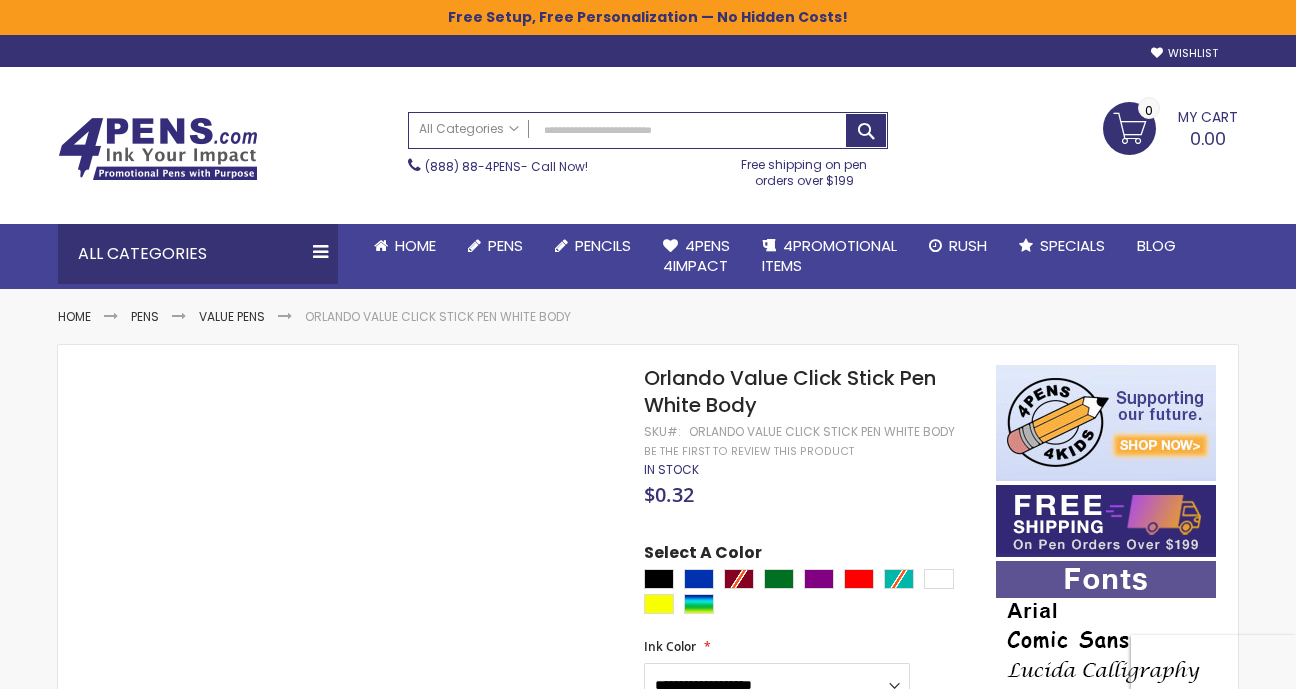 scroll, scrollTop: 0, scrollLeft: 0, axis: both 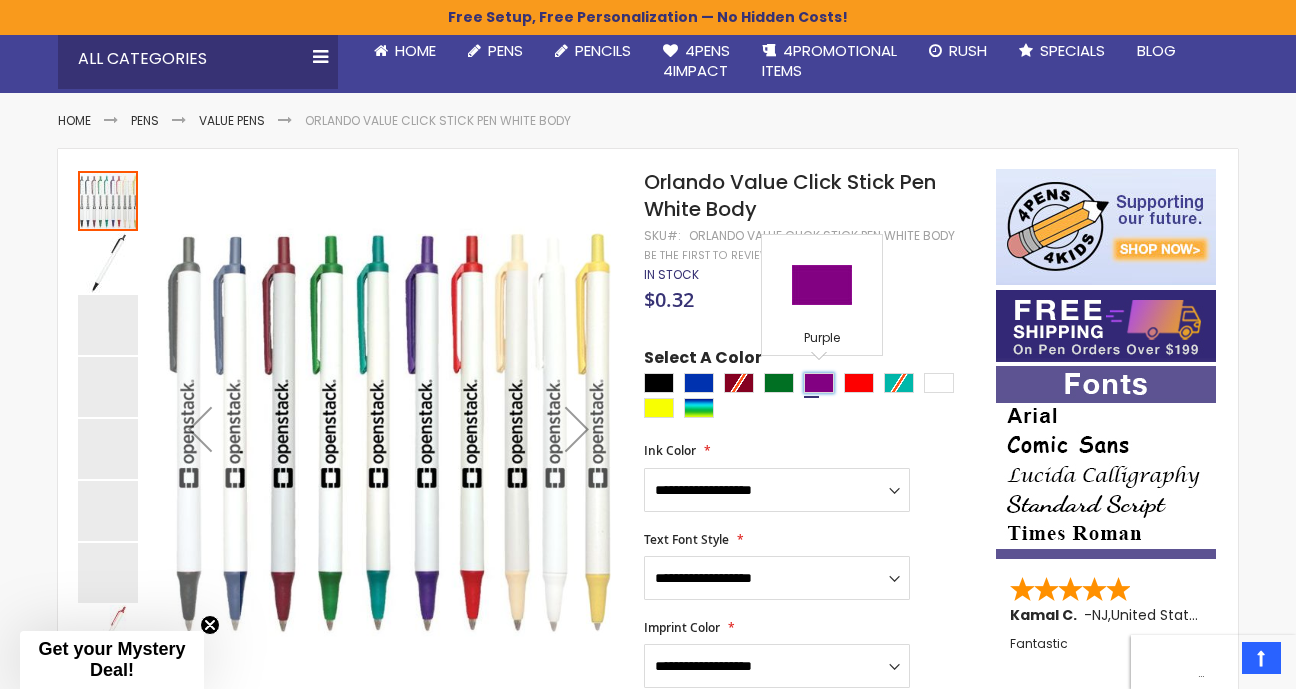 click at bounding box center (819, 383) 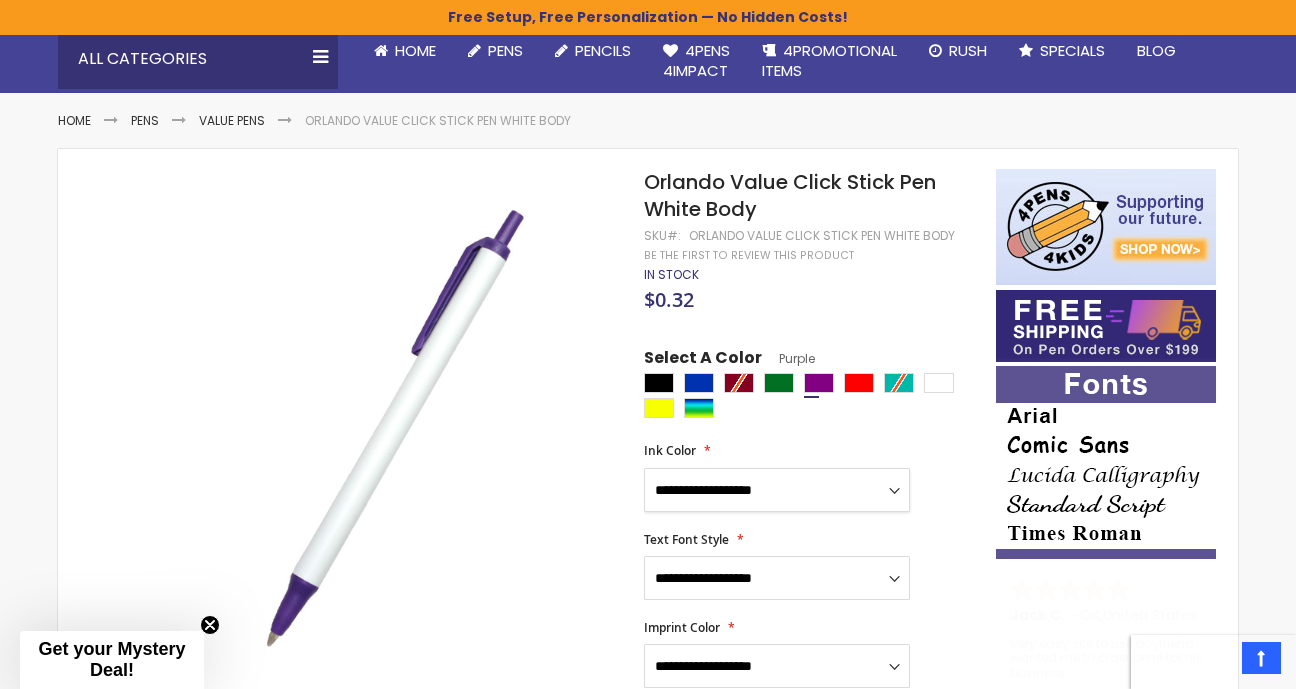 select on "****" 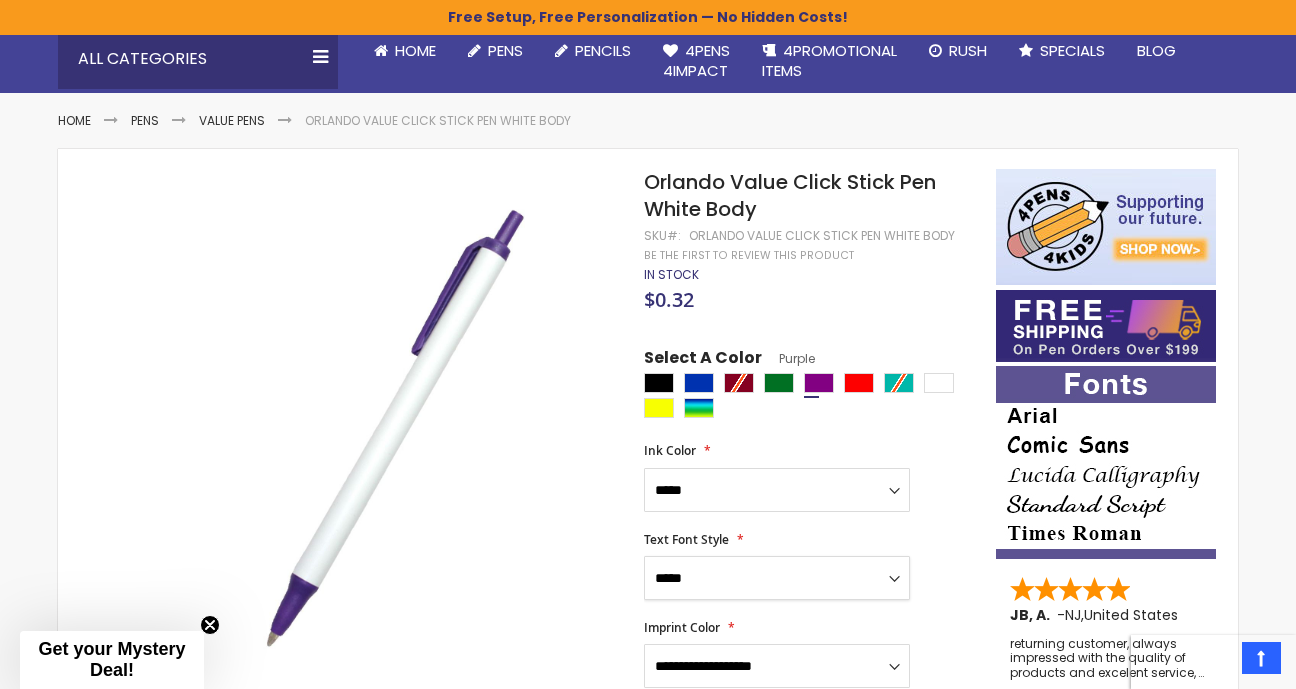select on "****" 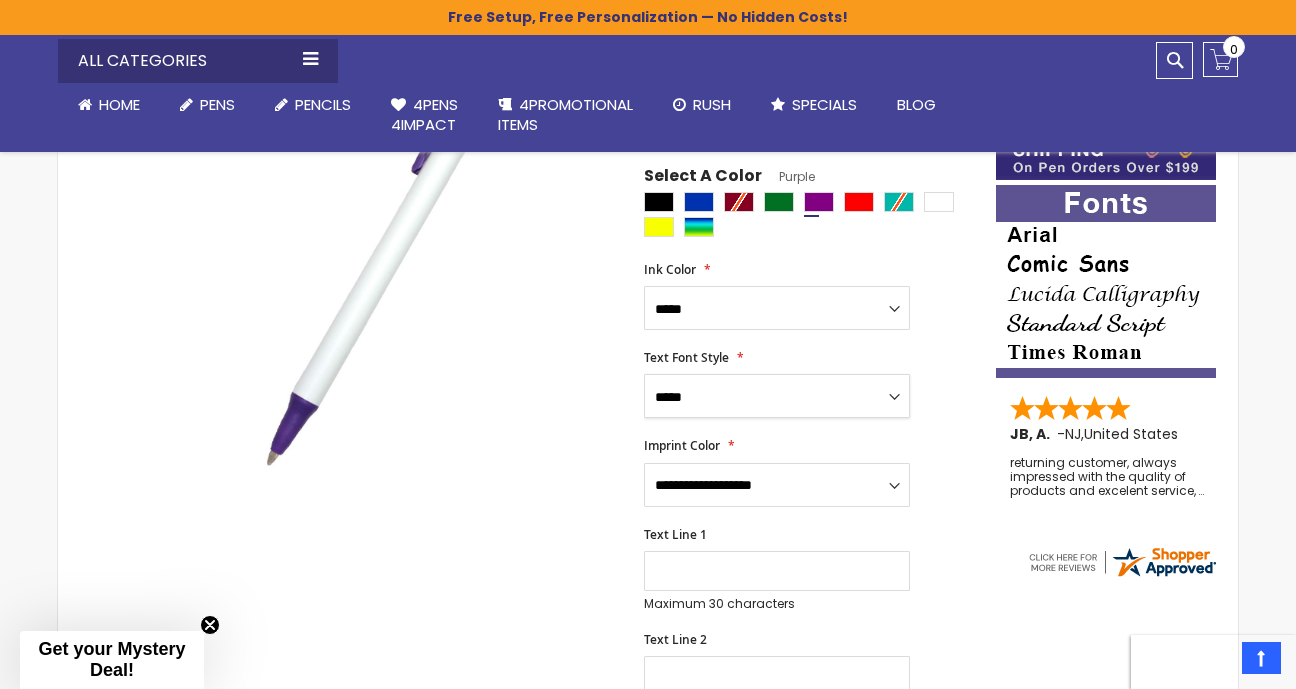 scroll, scrollTop: 379, scrollLeft: 0, axis: vertical 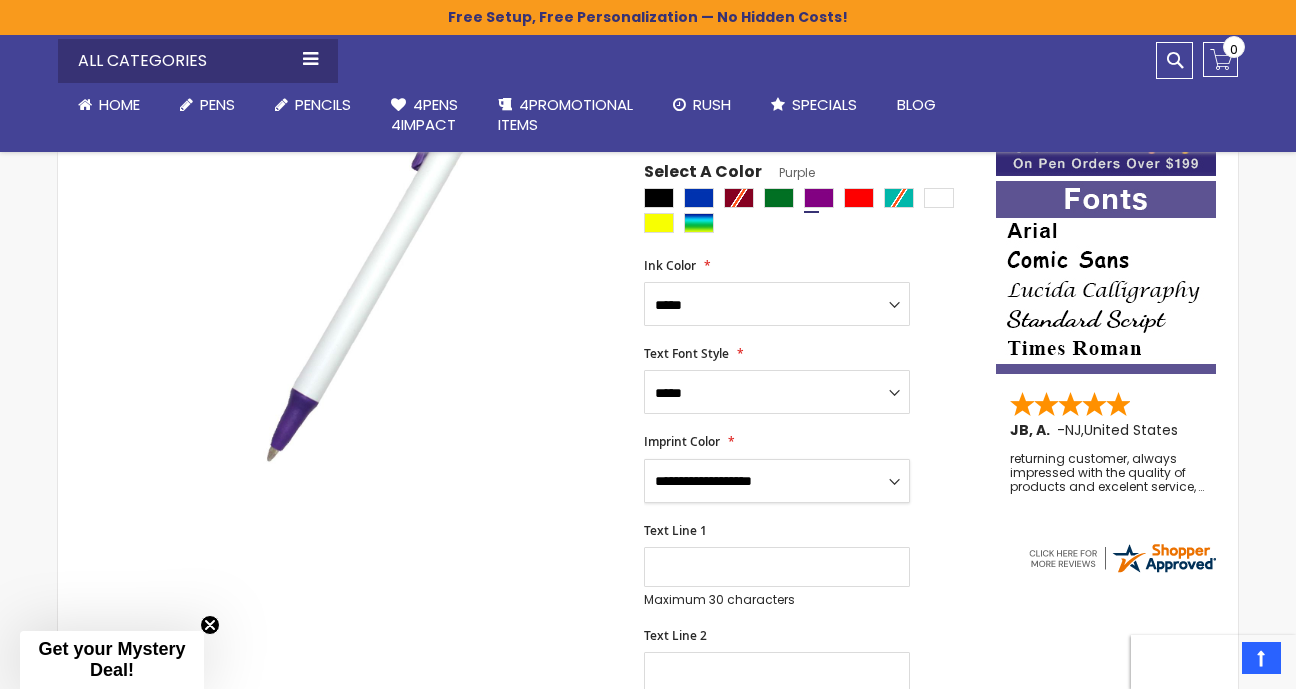 select on "****" 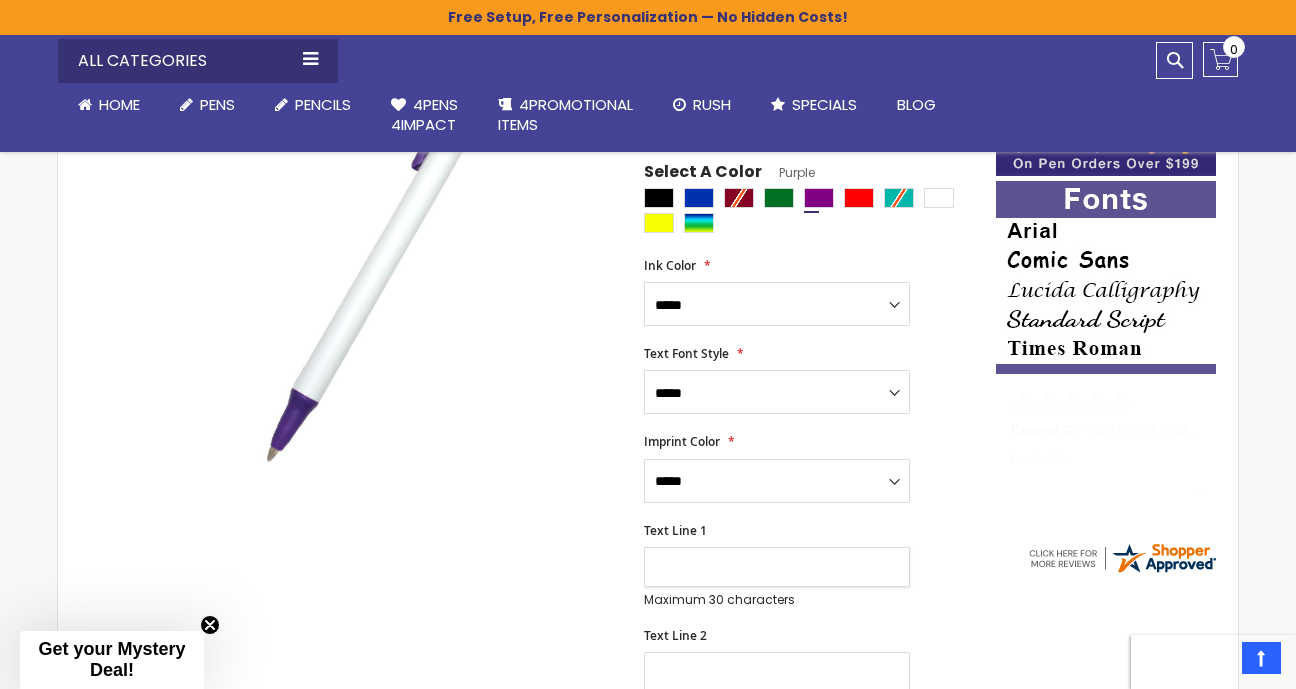 click on "Text Line 1" at bounding box center (777, 567) 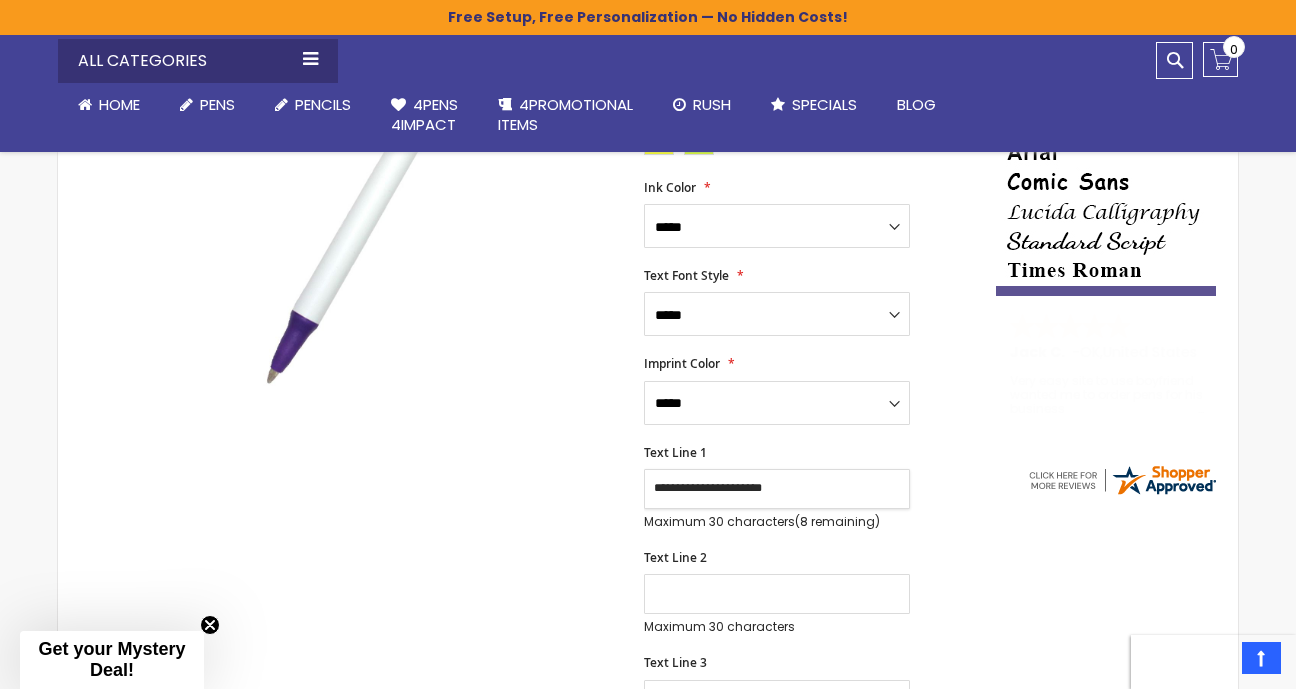 scroll, scrollTop: 483, scrollLeft: 0, axis: vertical 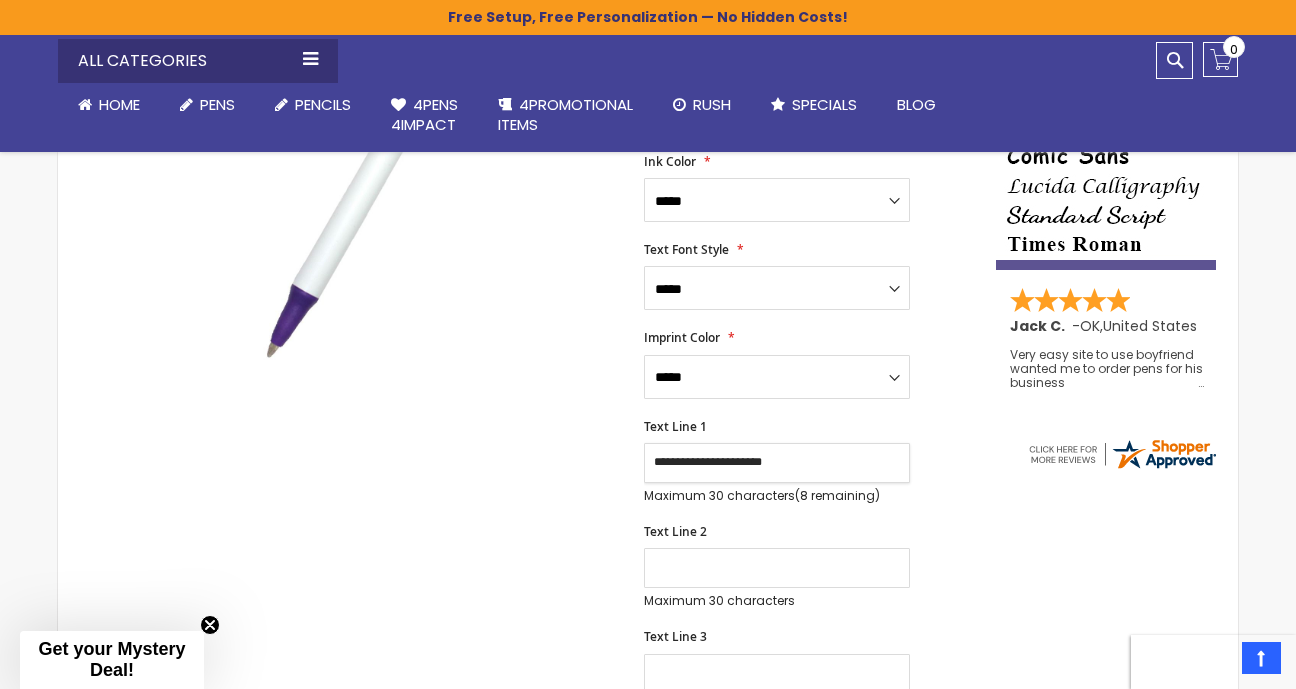 type on "**********" 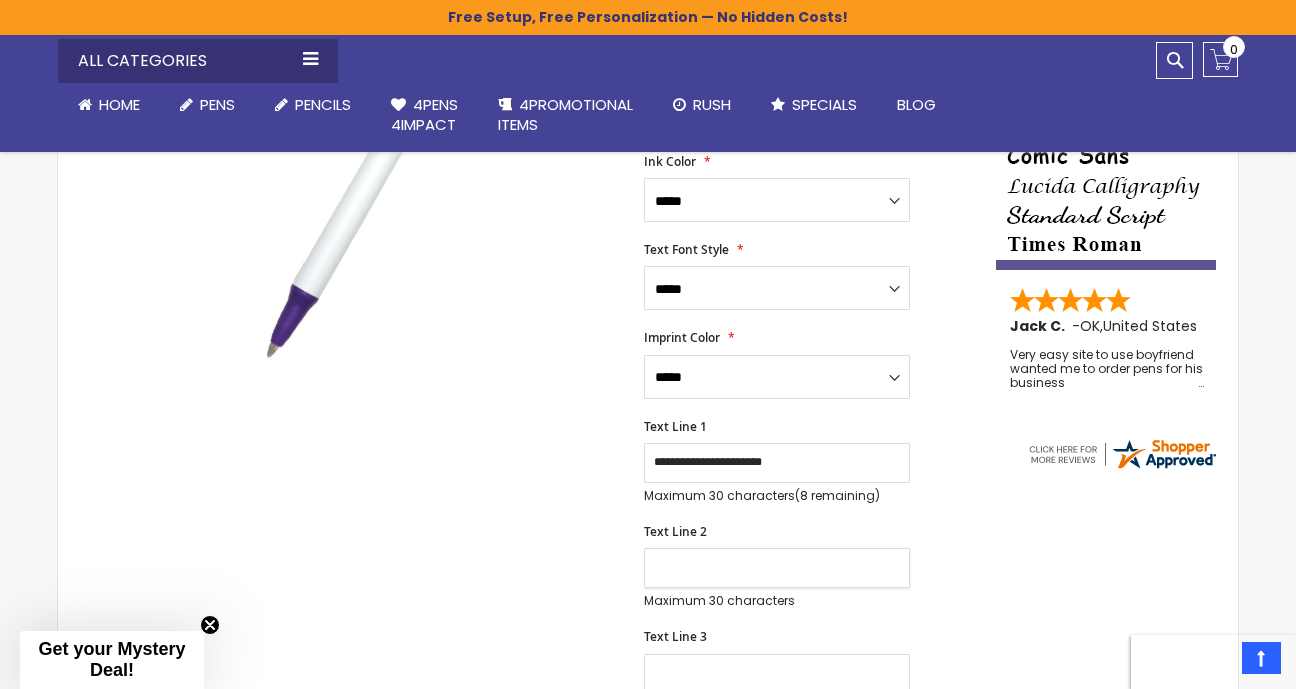 click on "Text Line 2" at bounding box center (777, 568) 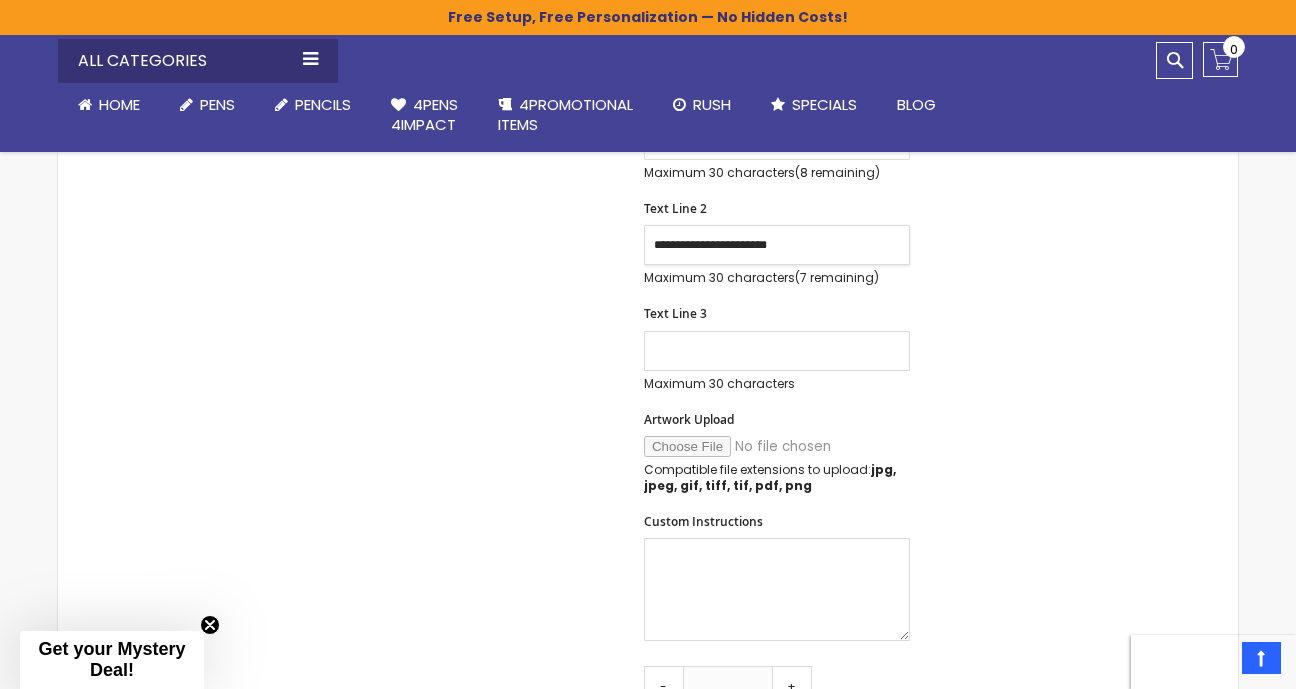 scroll, scrollTop: 843, scrollLeft: 0, axis: vertical 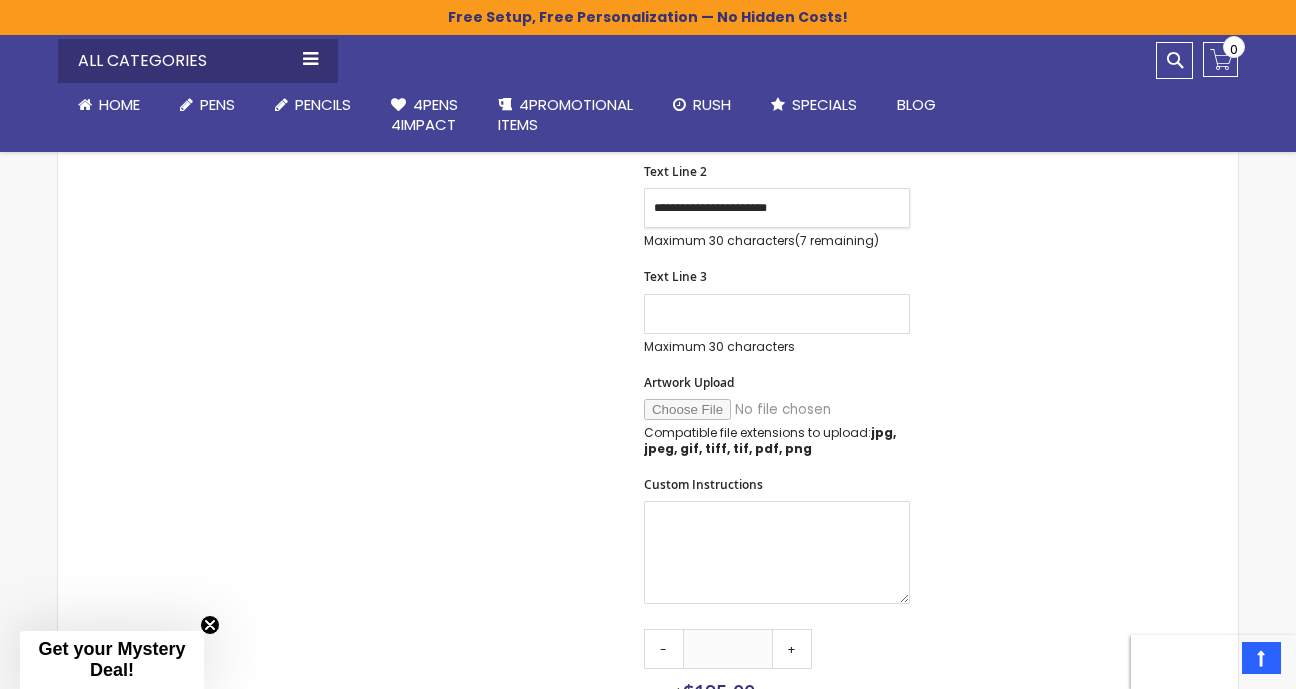 type on "**********" 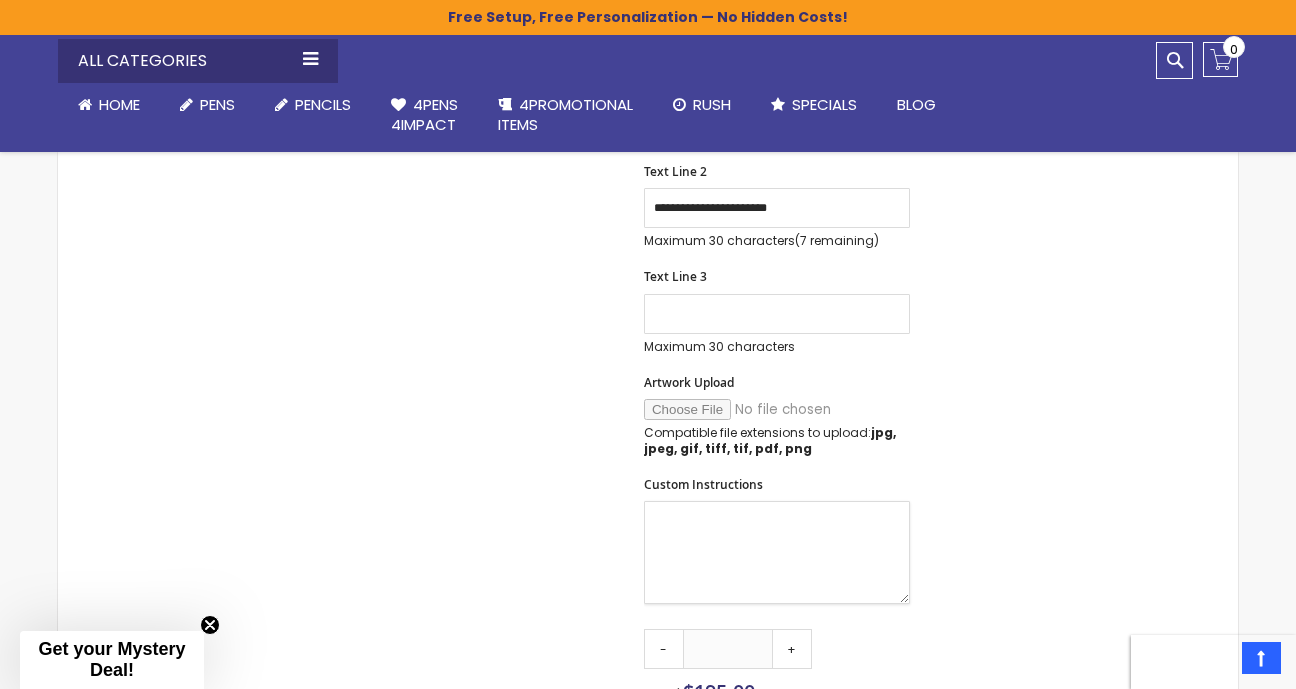 click on "Custom Instructions" at bounding box center (777, 552) 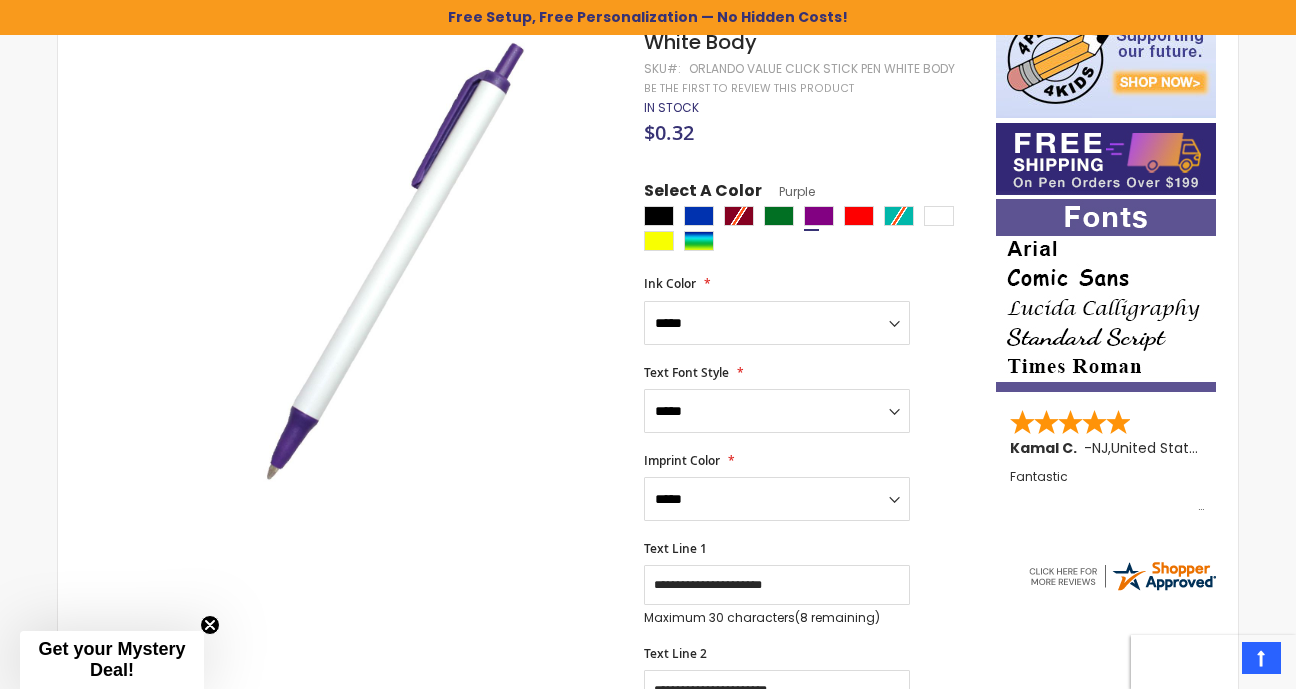 scroll, scrollTop: 282, scrollLeft: 0, axis: vertical 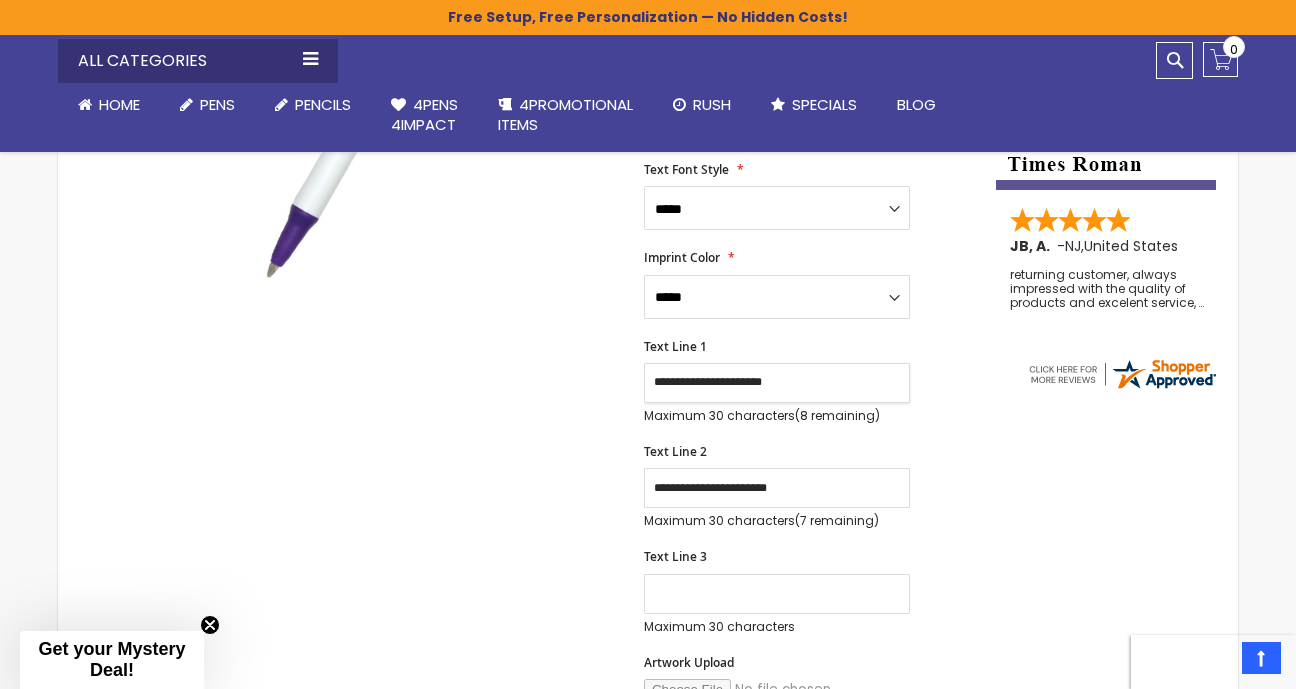 click on "**********" at bounding box center (777, 383) 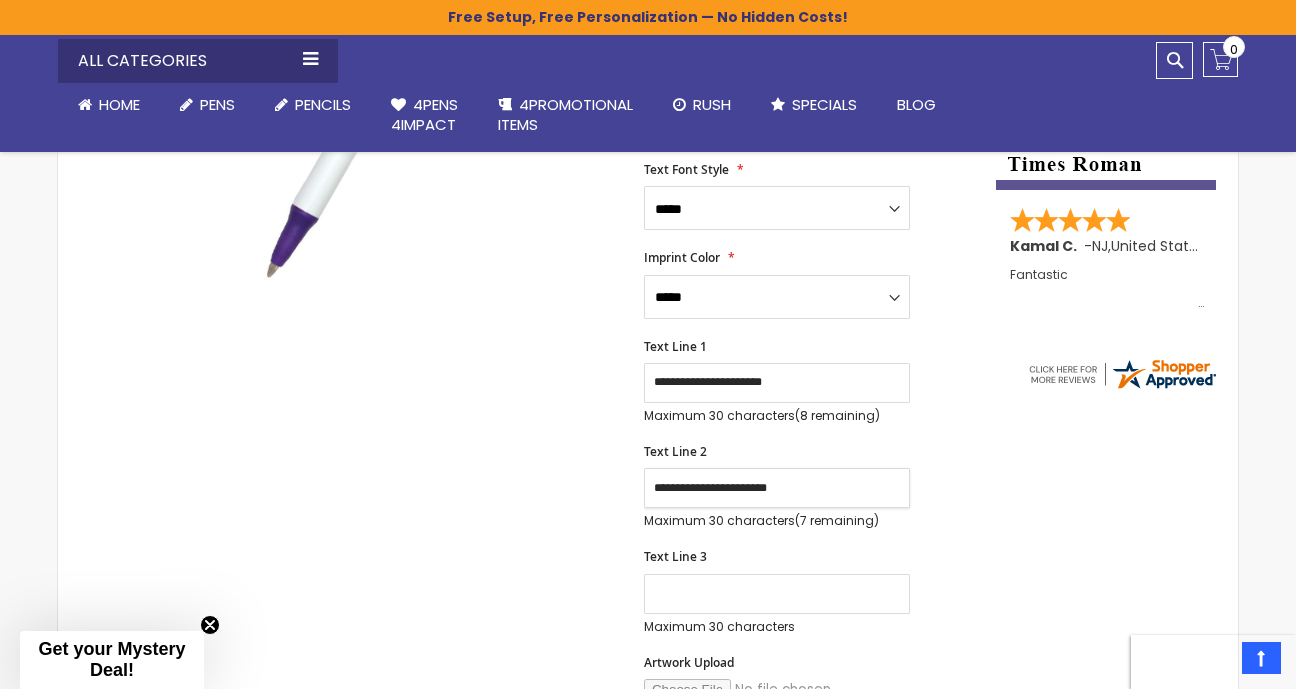 drag, startPoint x: 827, startPoint y: 484, endPoint x: 578, endPoint y: 482, distance: 249.00803 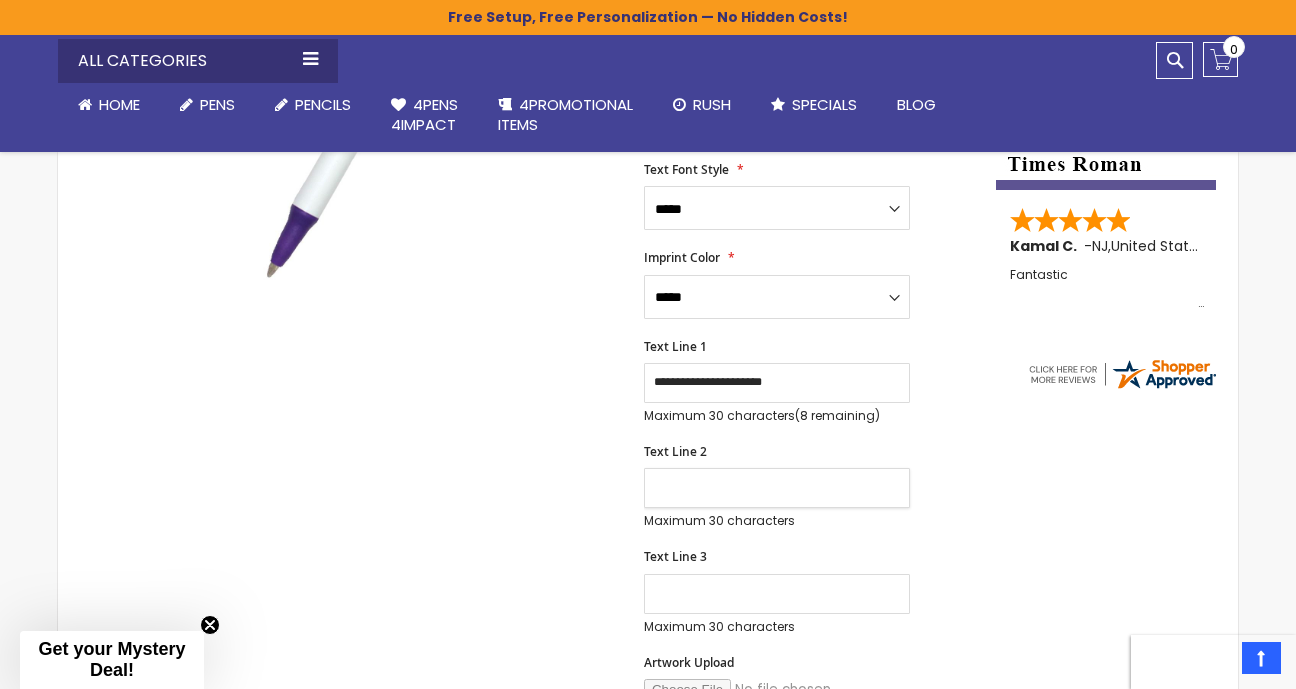 type 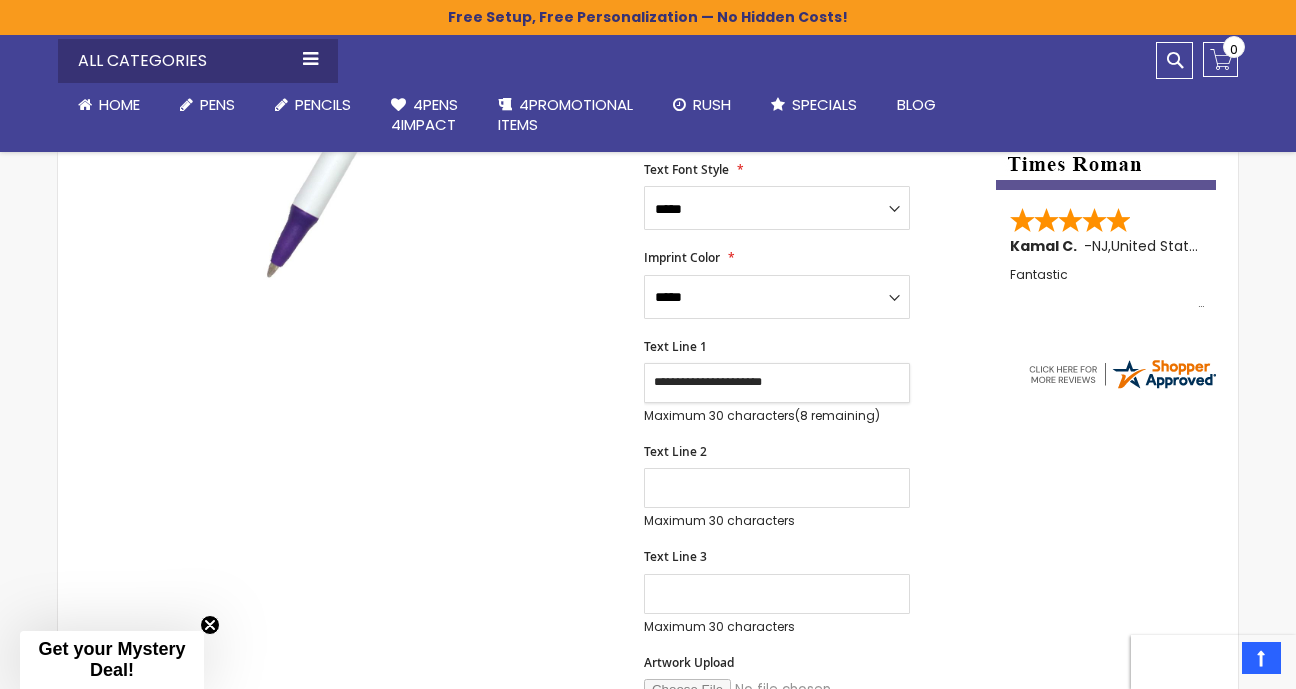 click on "**********" at bounding box center [777, 383] 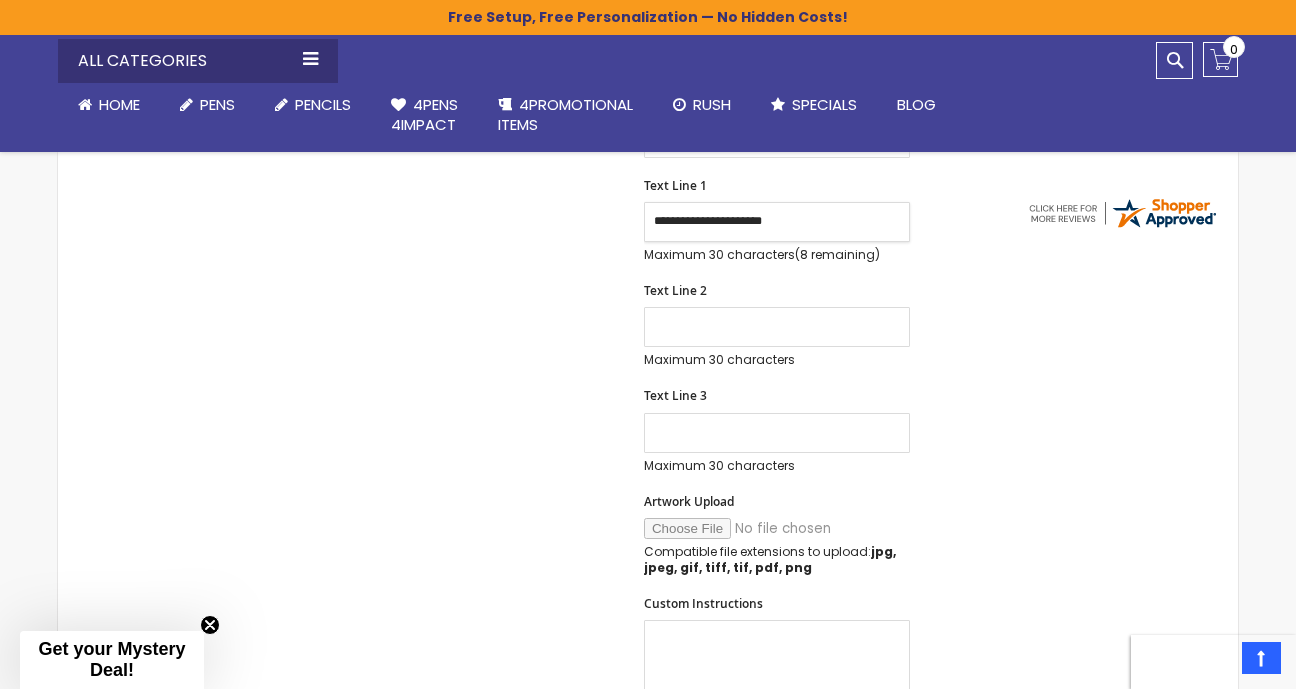 scroll, scrollTop: 726, scrollLeft: 0, axis: vertical 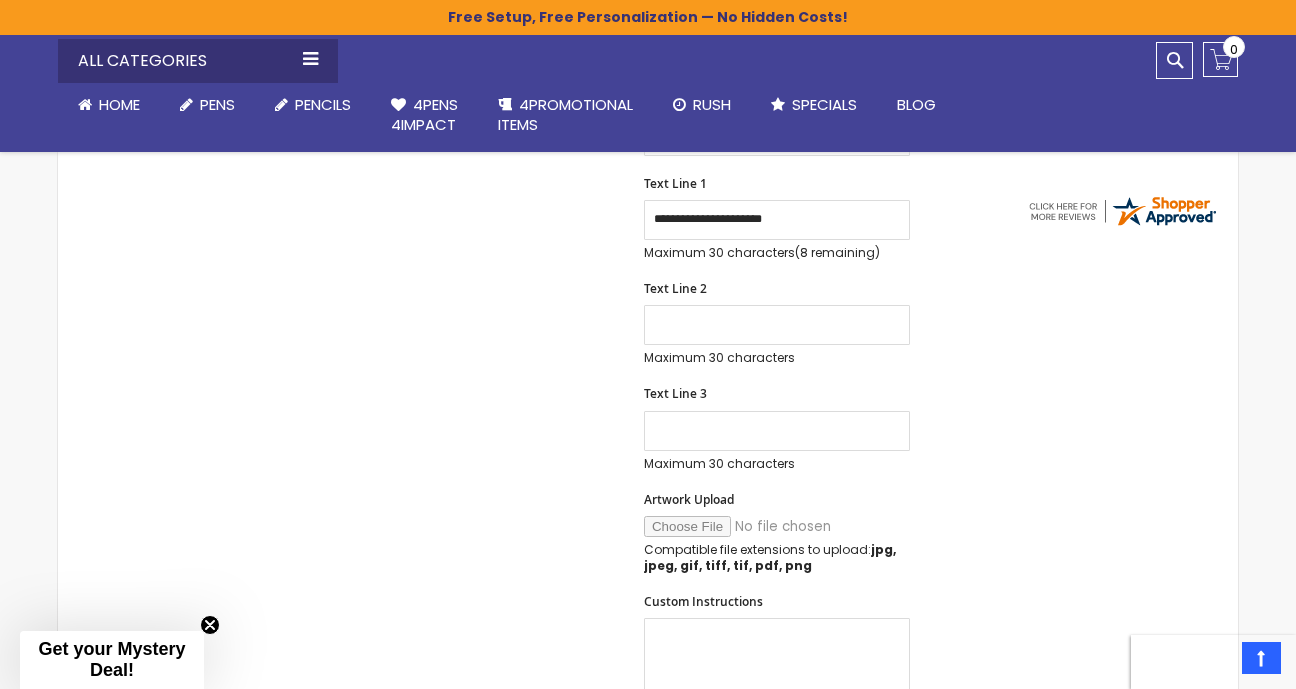 click on "Artwork Upload" at bounding box center (780, 526) 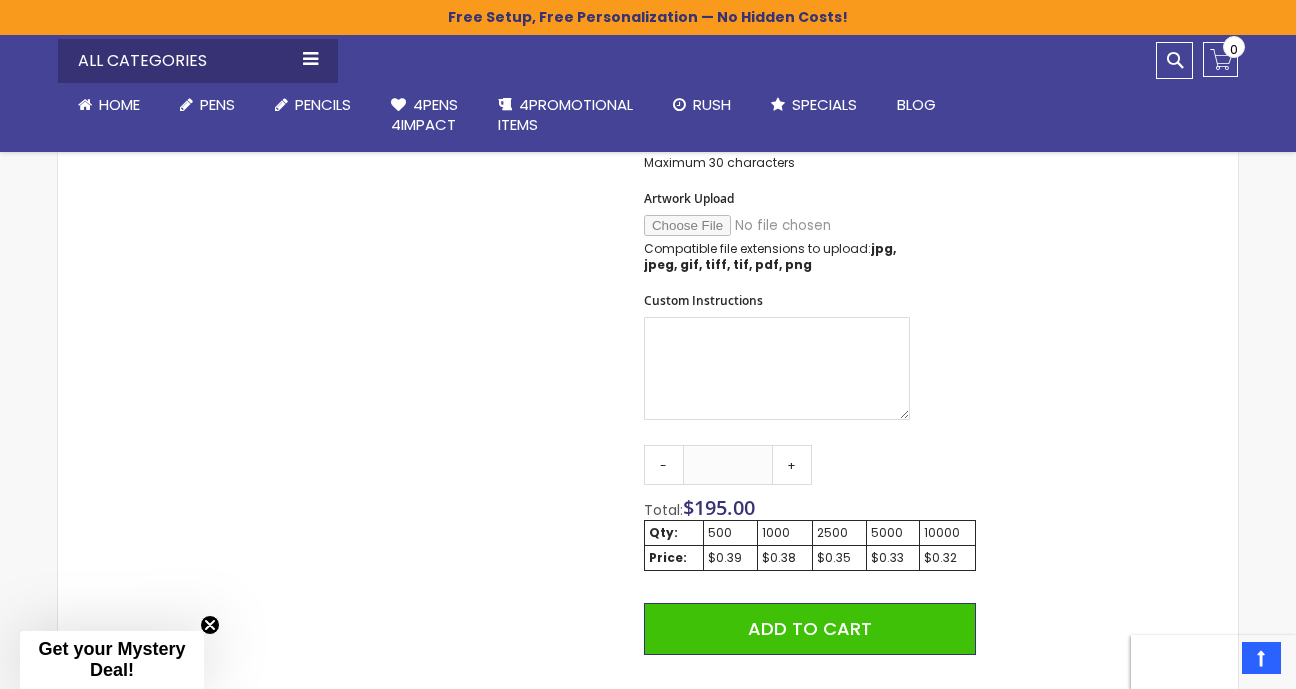 scroll, scrollTop: 975, scrollLeft: 0, axis: vertical 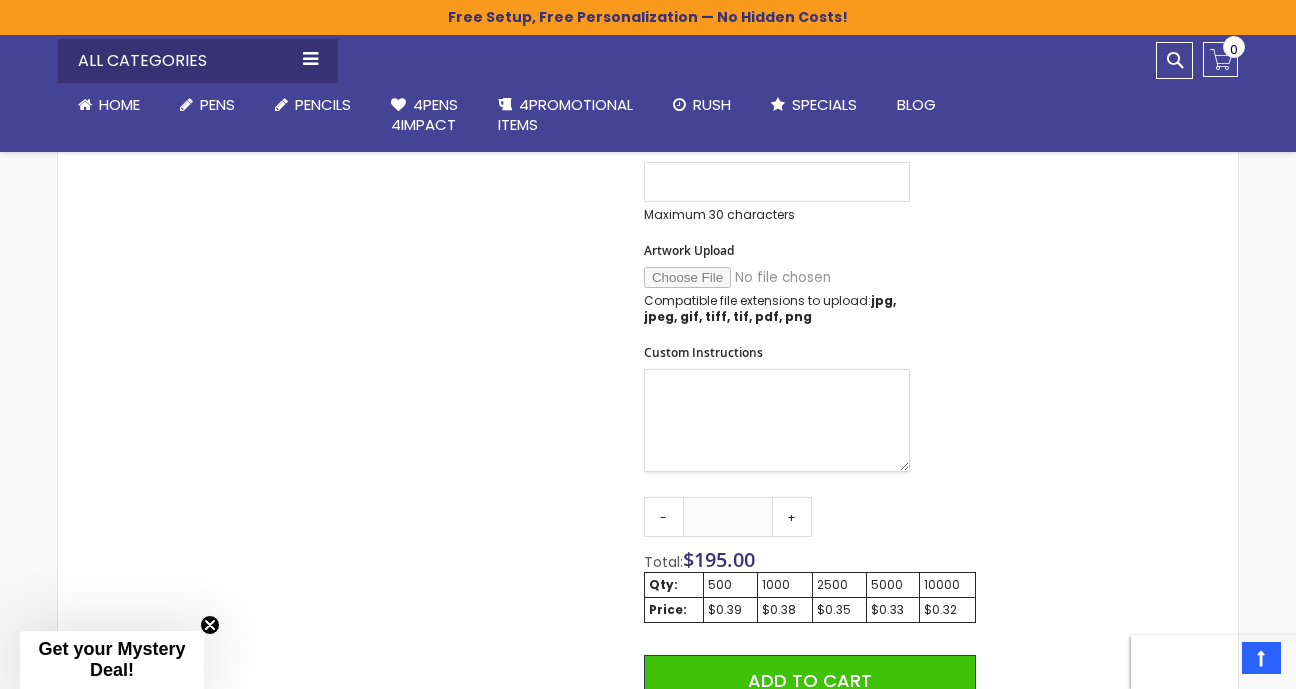 click on "Custom Instructions" at bounding box center [777, 420] 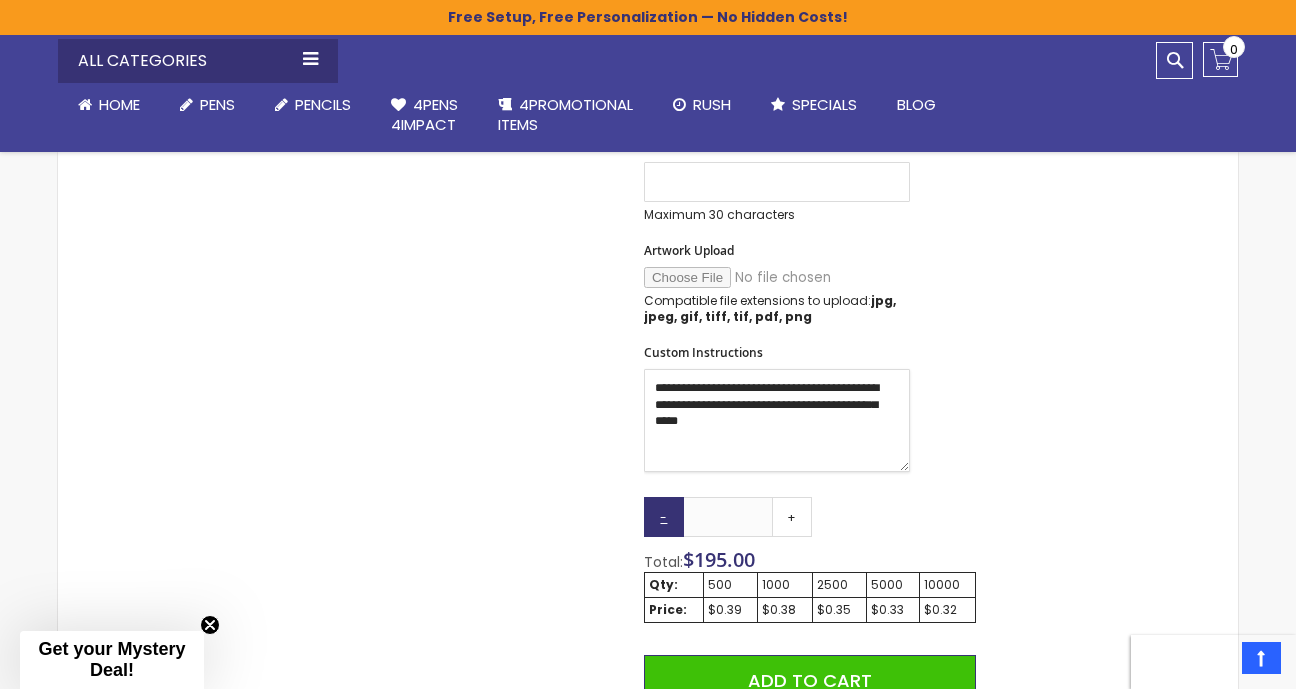 type on "**********" 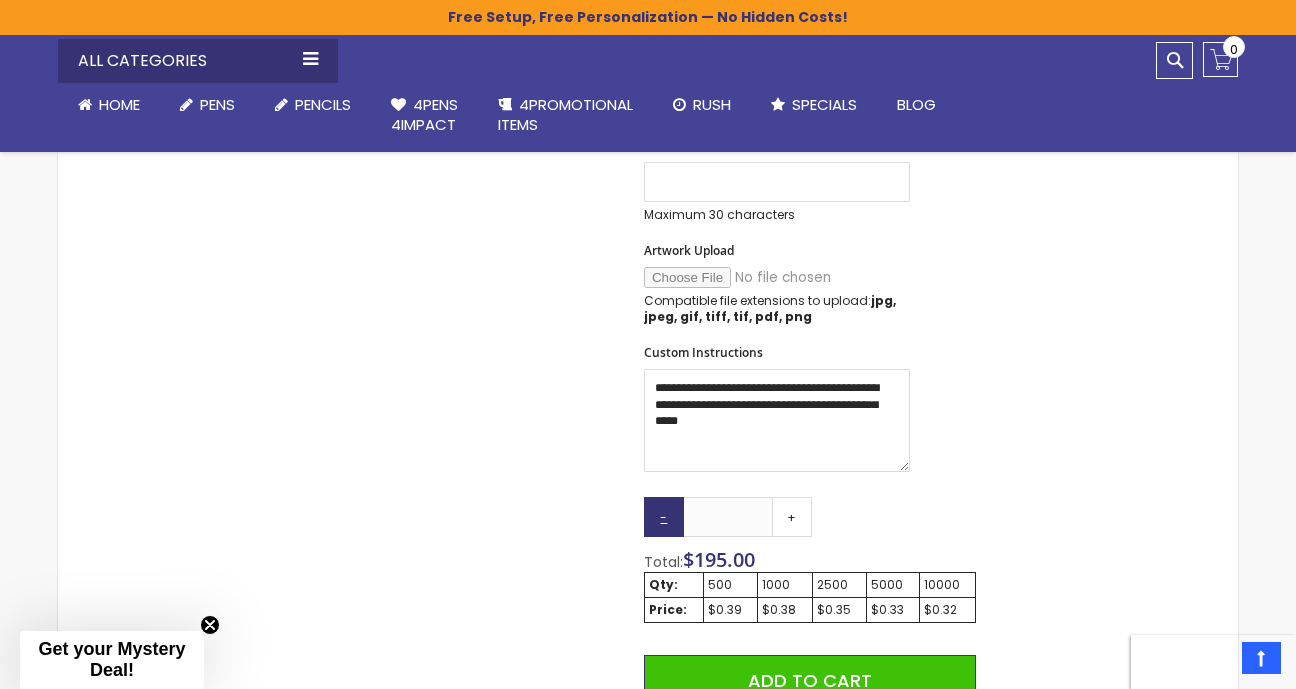 click on "-" at bounding box center [664, 517] 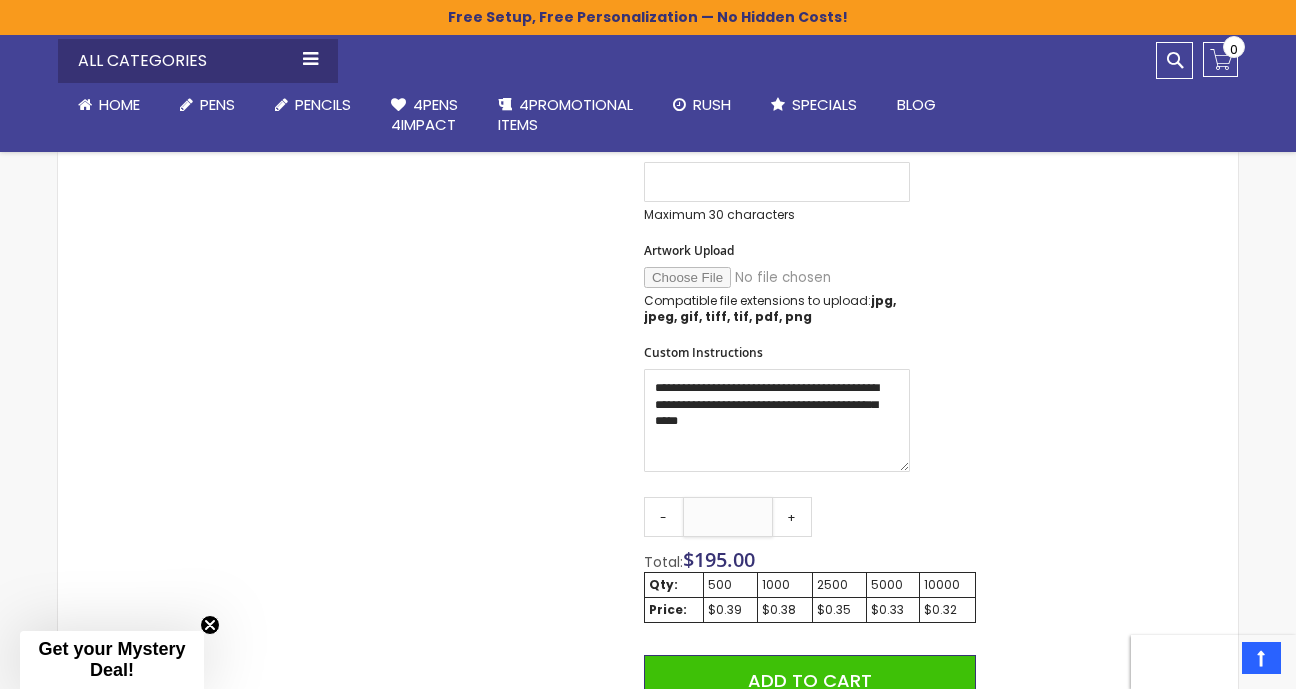 click on "***" at bounding box center [728, 517] 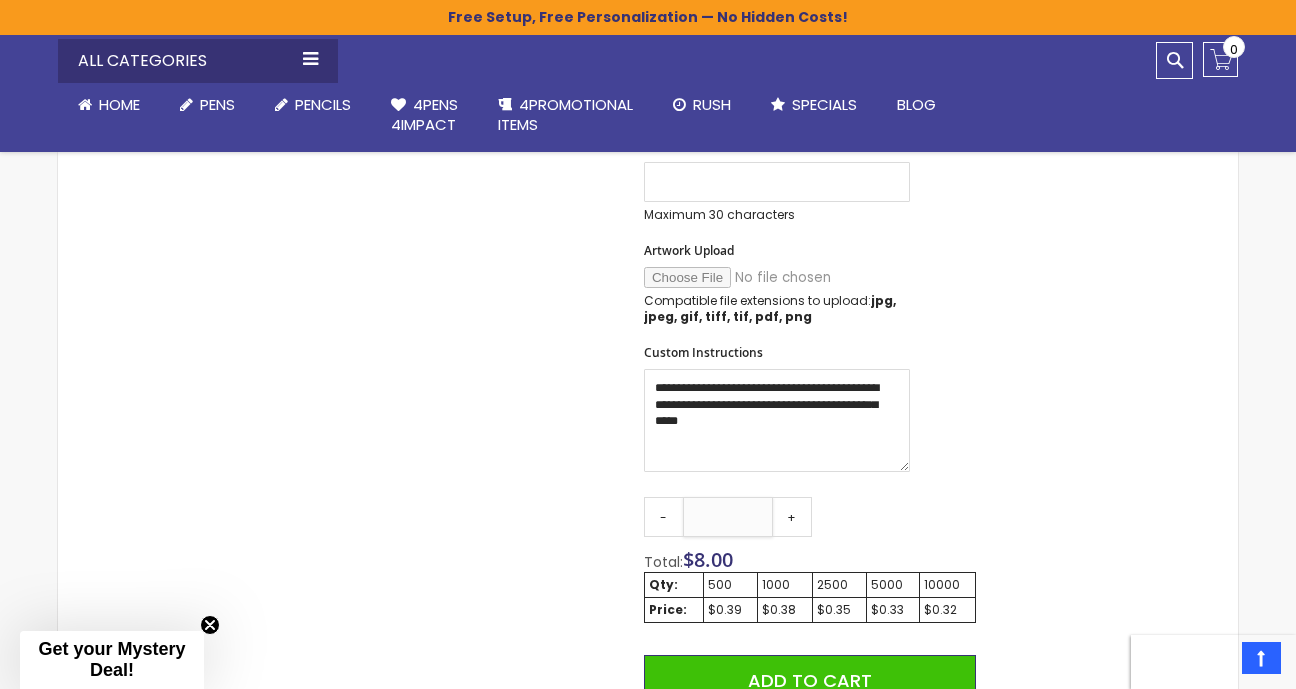 type on "***" 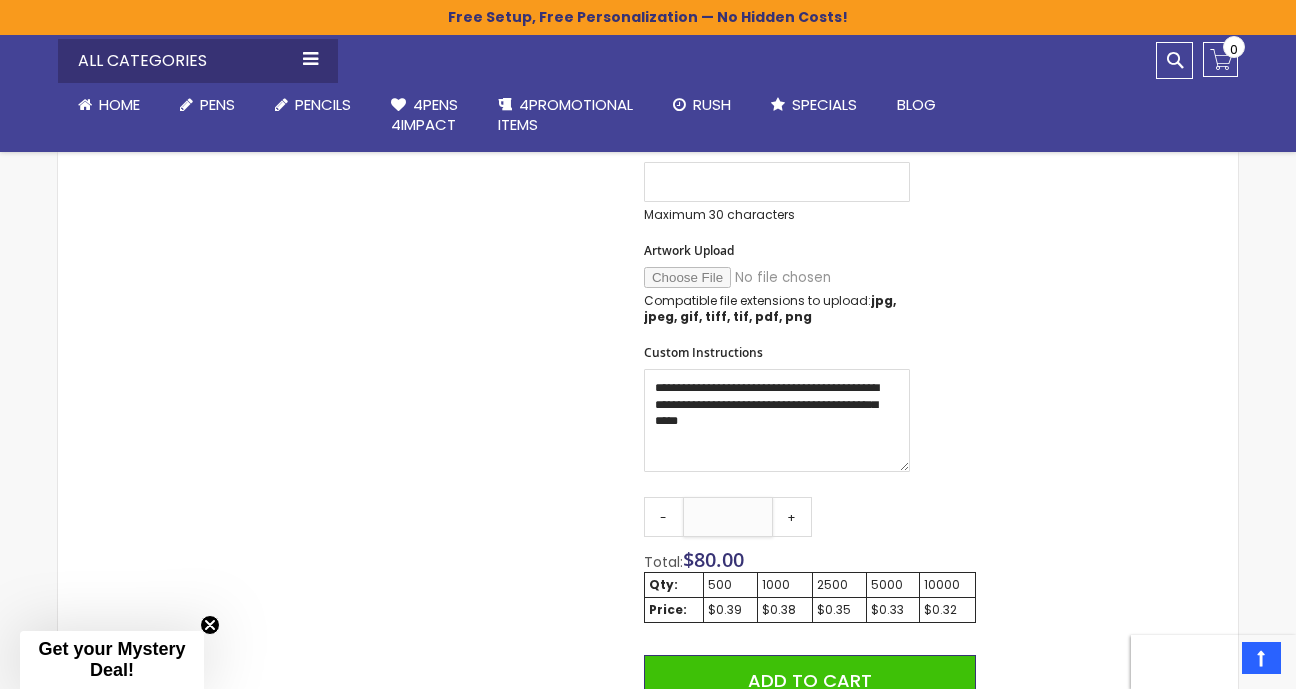 scroll, scrollTop: 1139, scrollLeft: 0, axis: vertical 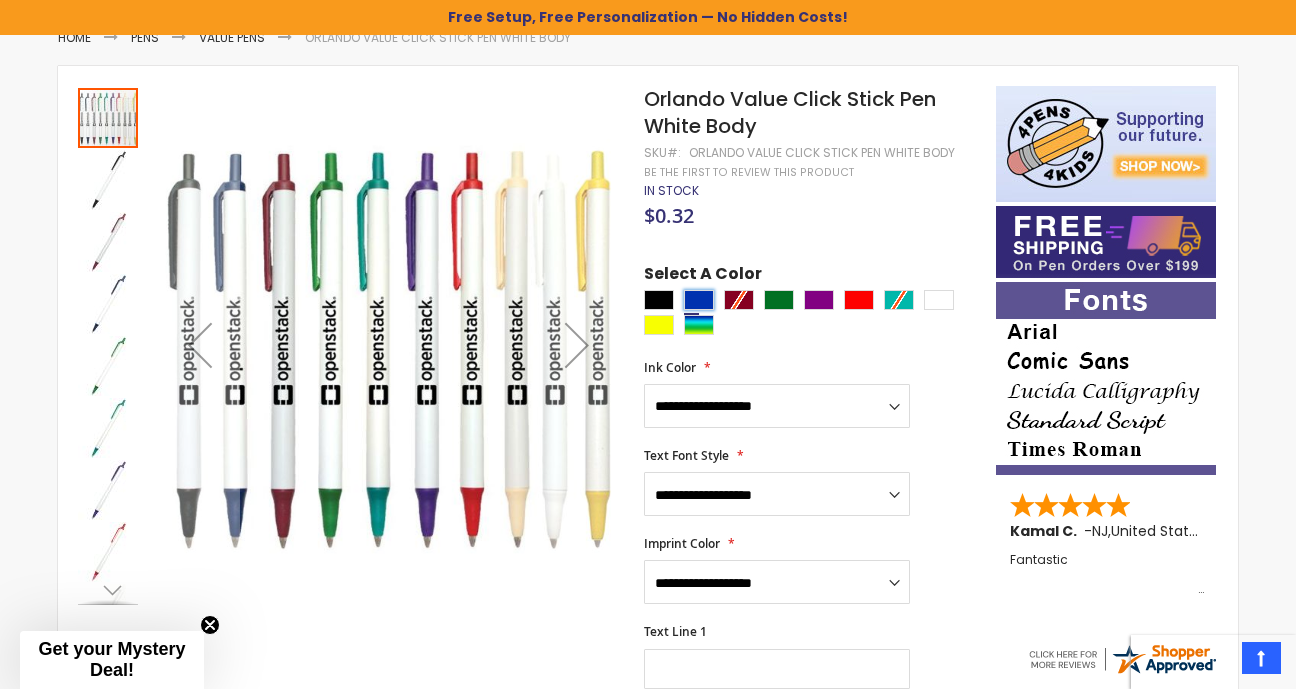 click at bounding box center (699, 300) 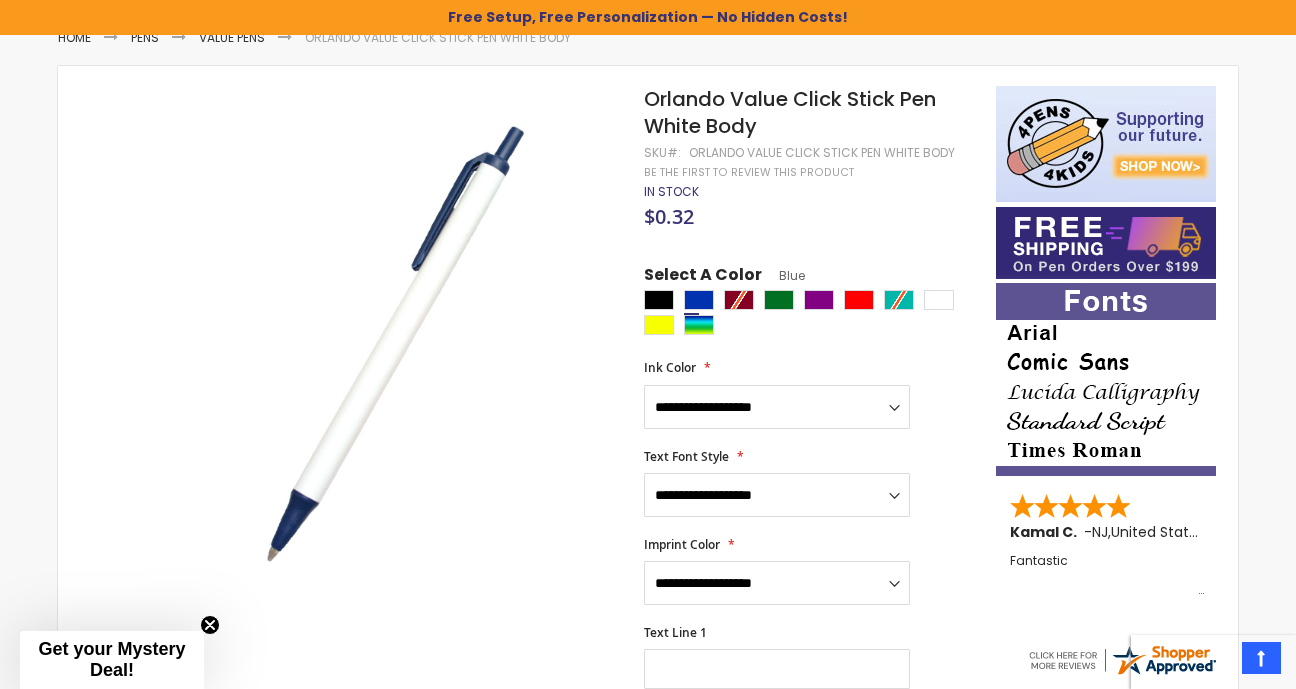 click at bounding box center [815, 315] 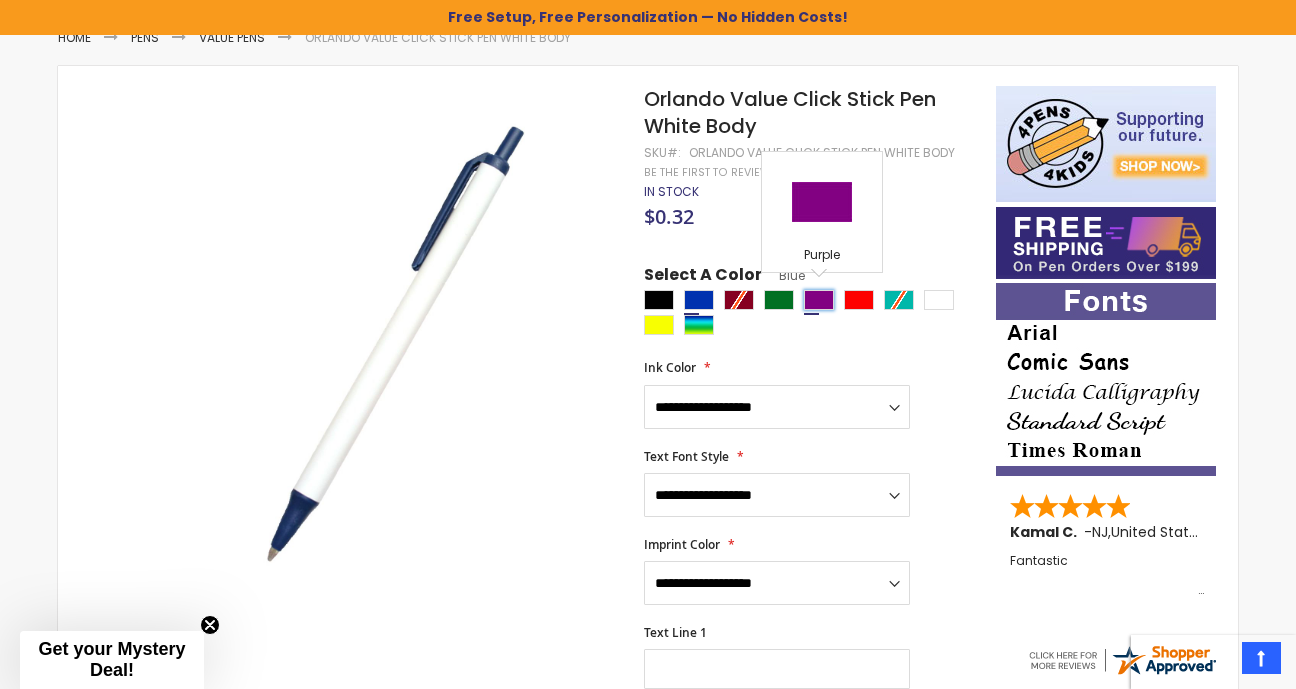 click at bounding box center [819, 300] 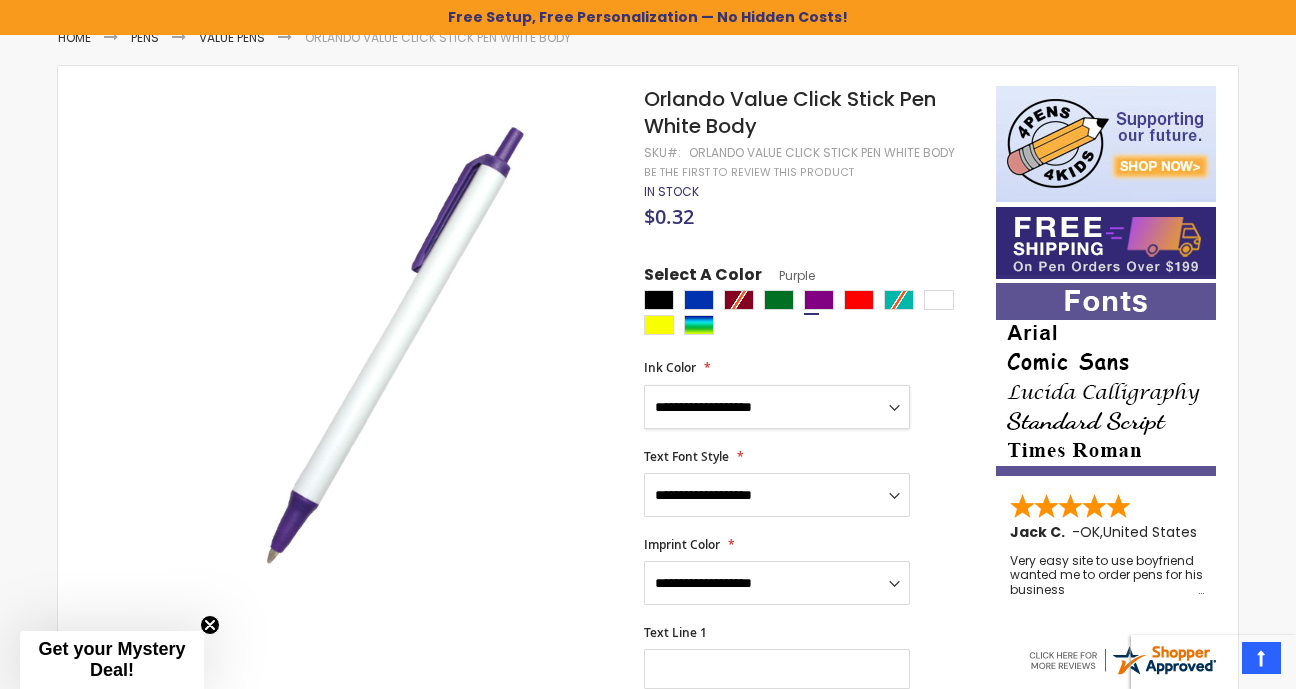 select on "****" 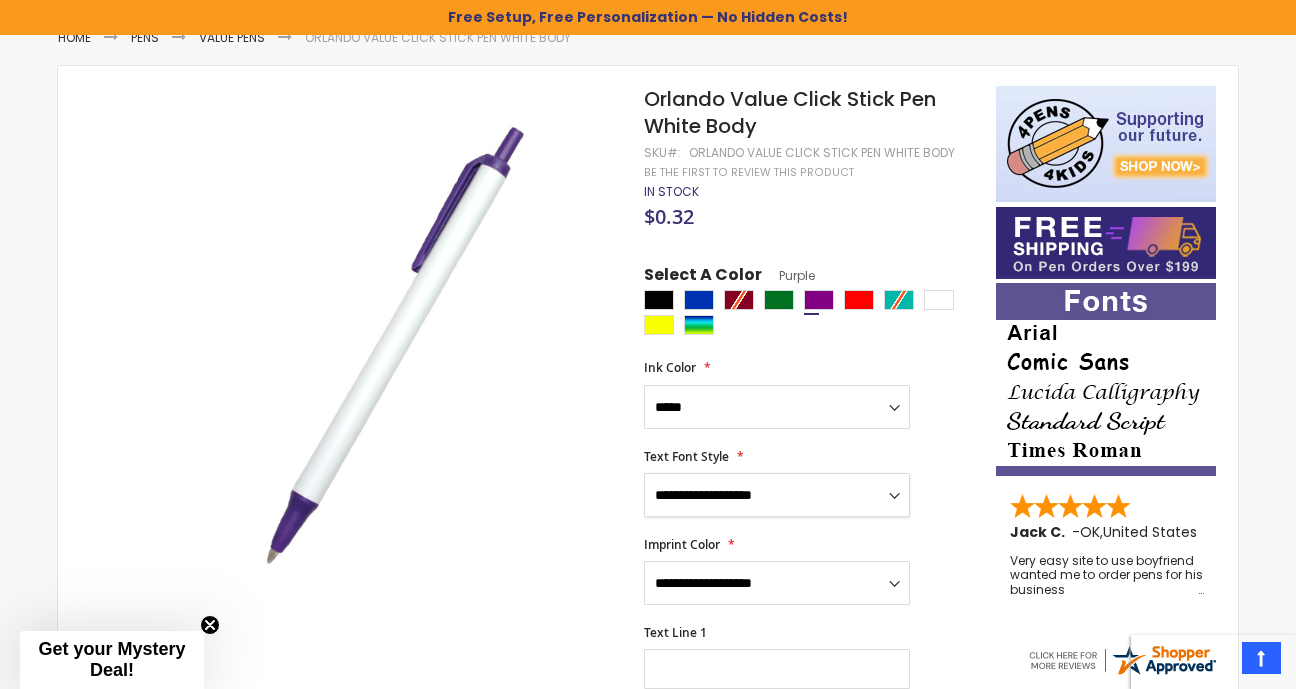 select on "****" 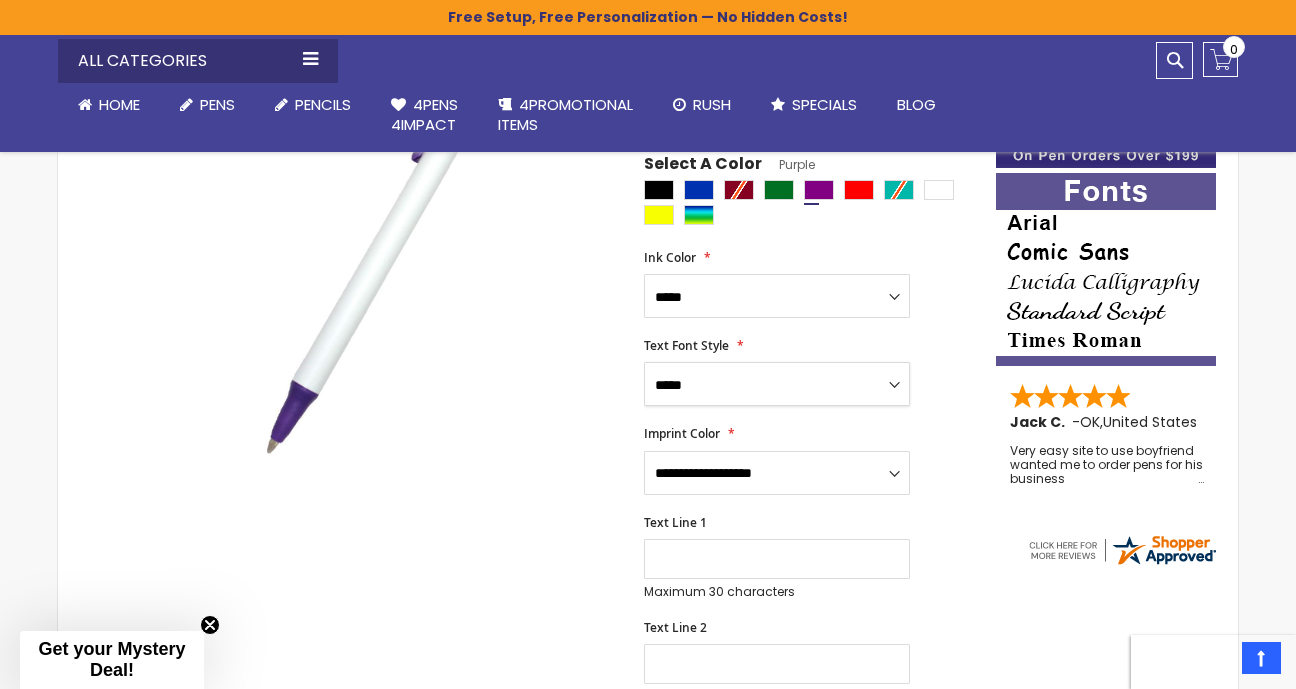 scroll, scrollTop: 430, scrollLeft: 0, axis: vertical 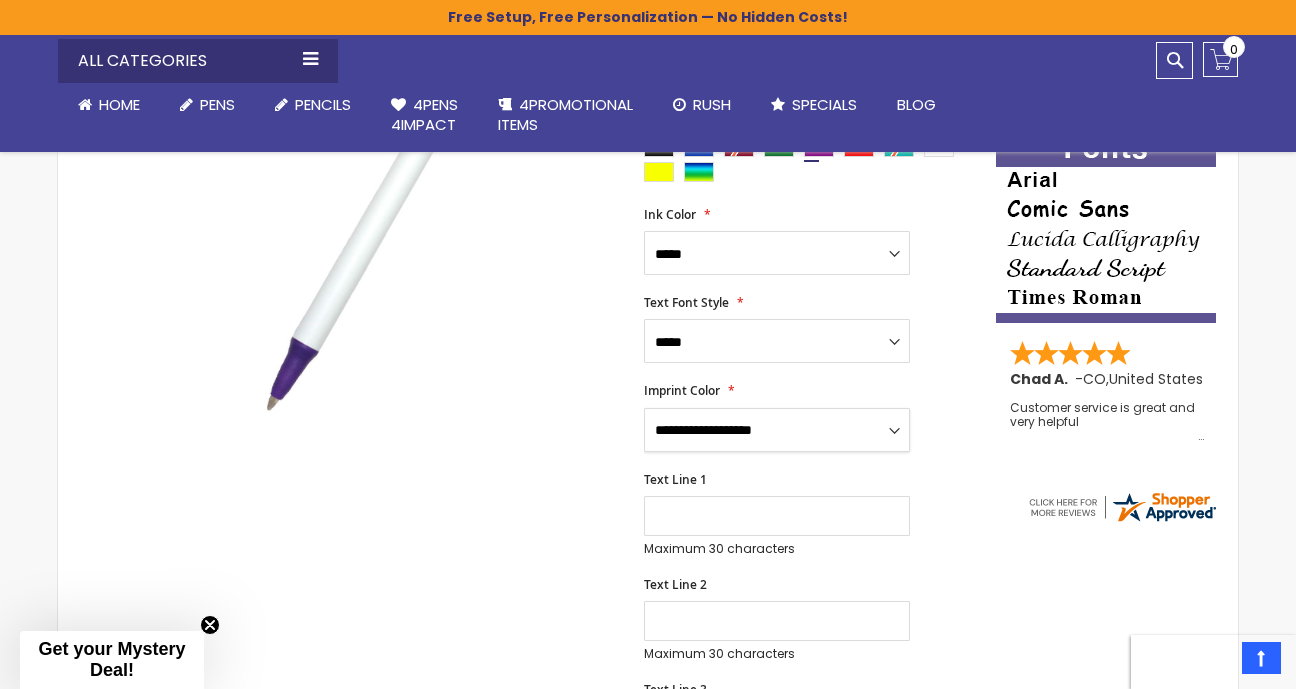 select on "****" 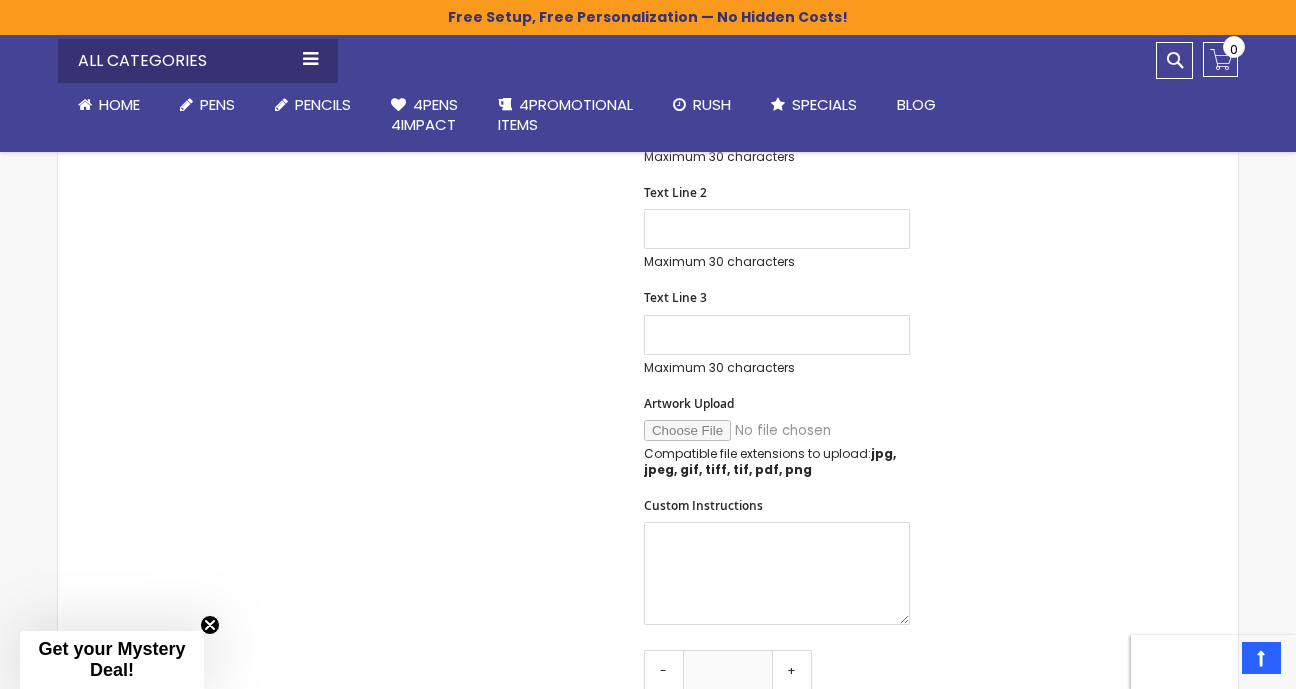 scroll, scrollTop: 824, scrollLeft: 0, axis: vertical 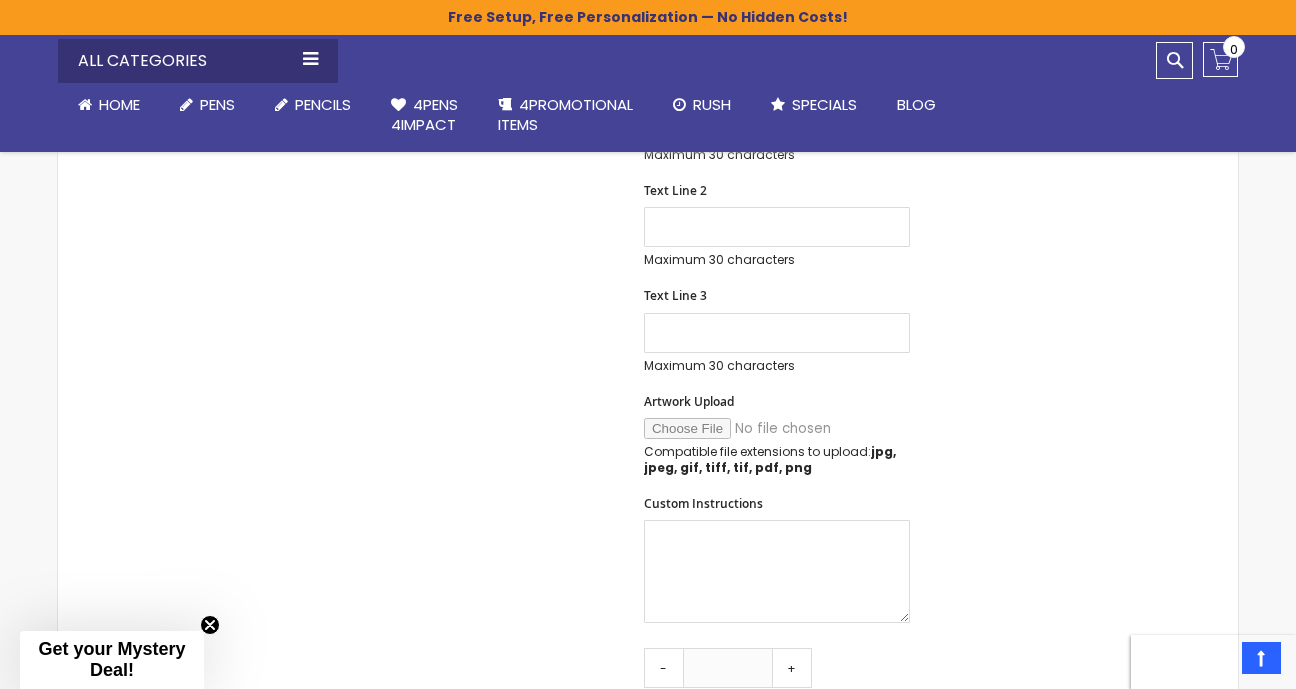 click on "Artwork Upload" at bounding box center [780, 428] 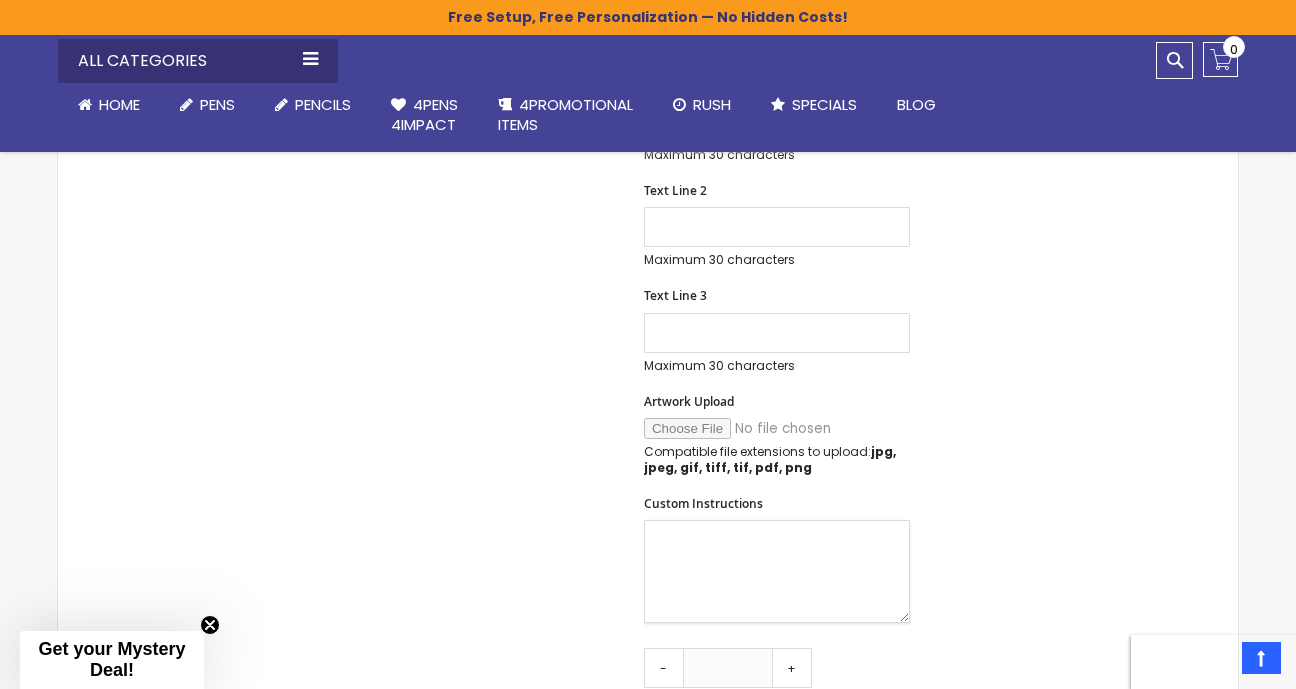 click on "Custom Instructions" at bounding box center [777, 571] 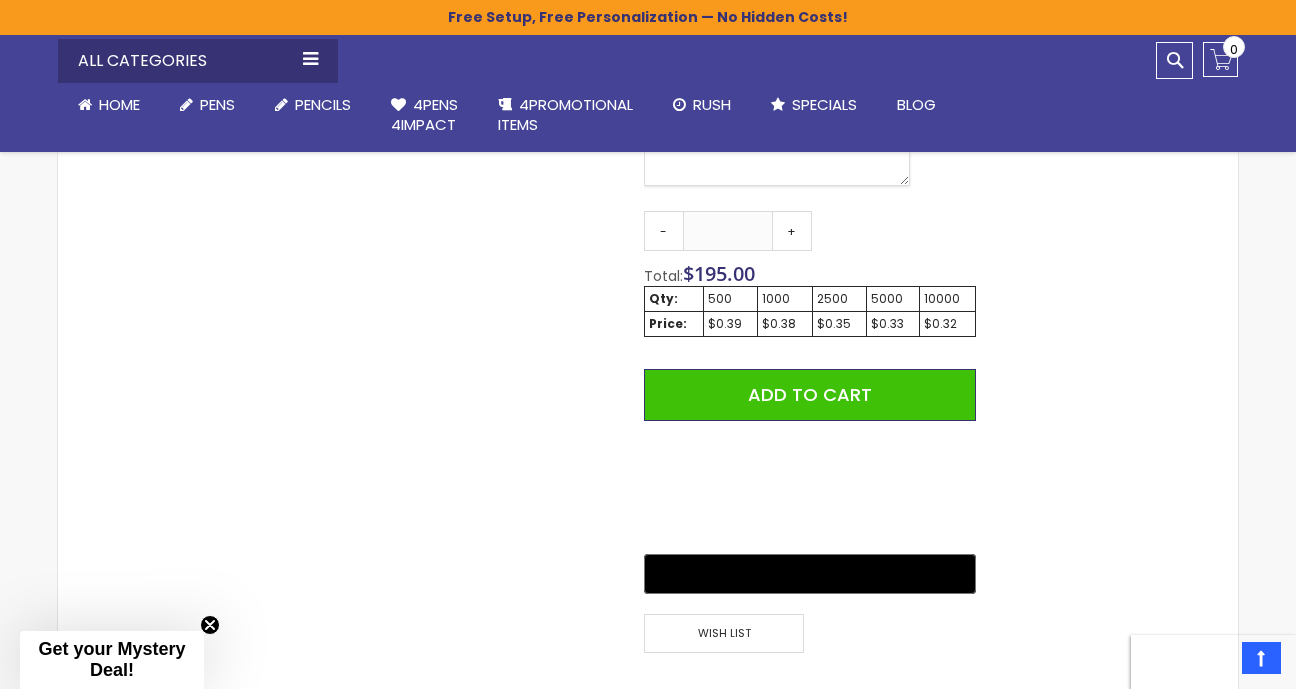 scroll, scrollTop: 1265, scrollLeft: 0, axis: vertical 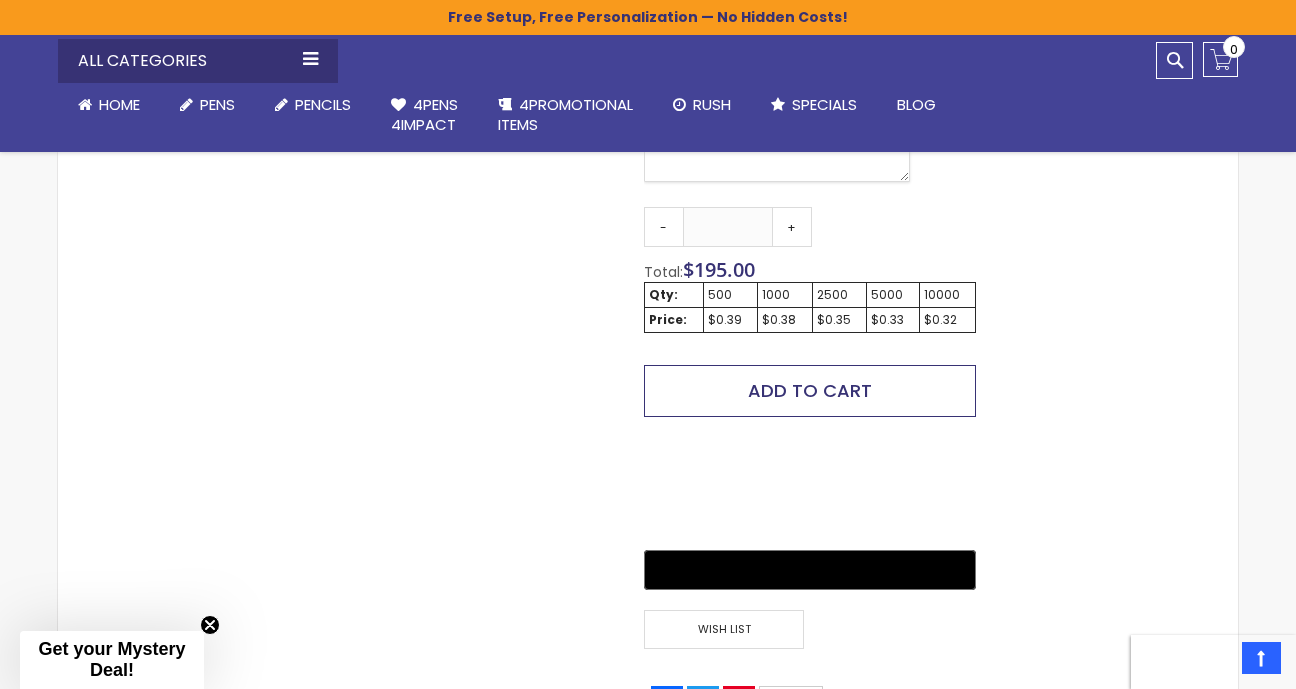 type on "**********" 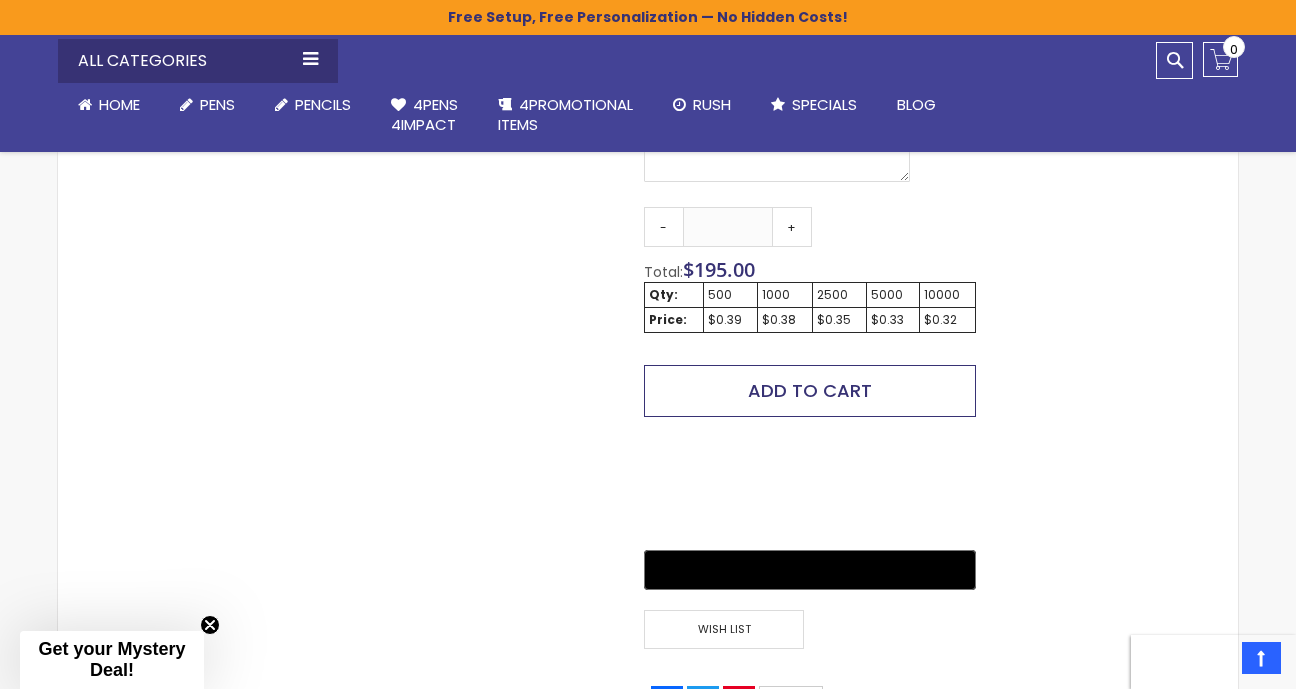 click on "Add to Cart" at bounding box center (810, 390) 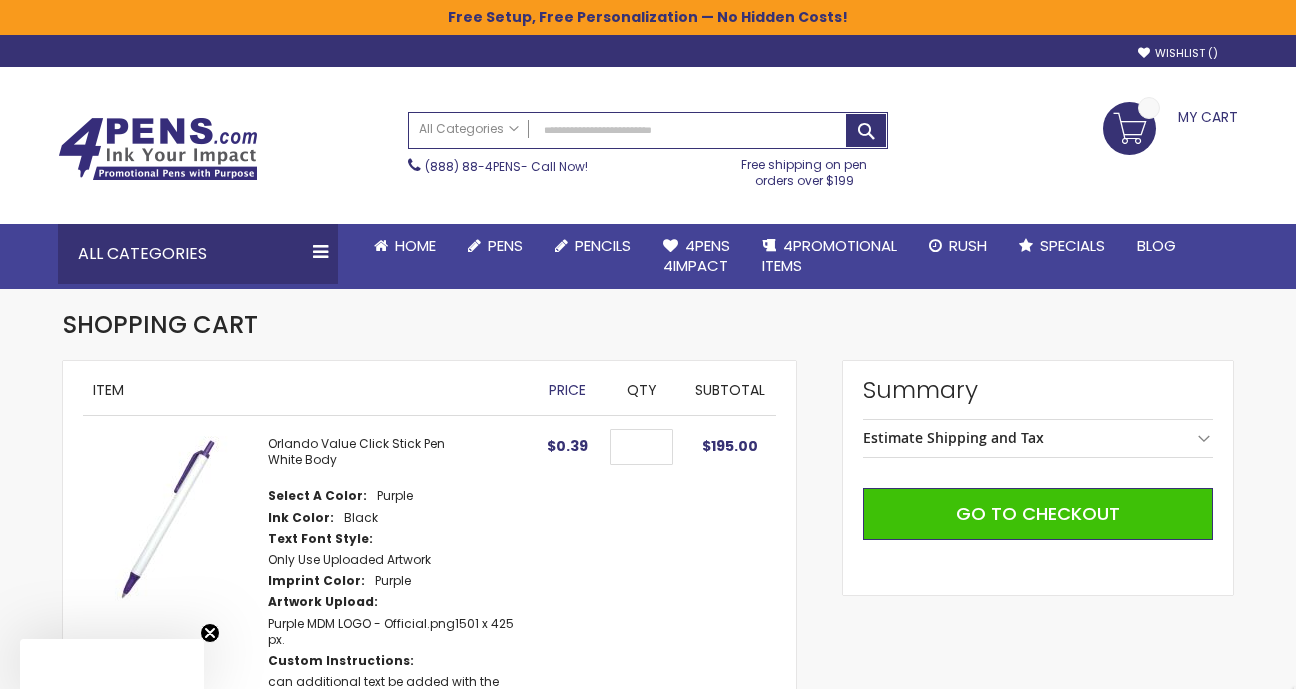 scroll, scrollTop: 0, scrollLeft: 0, axis: both 